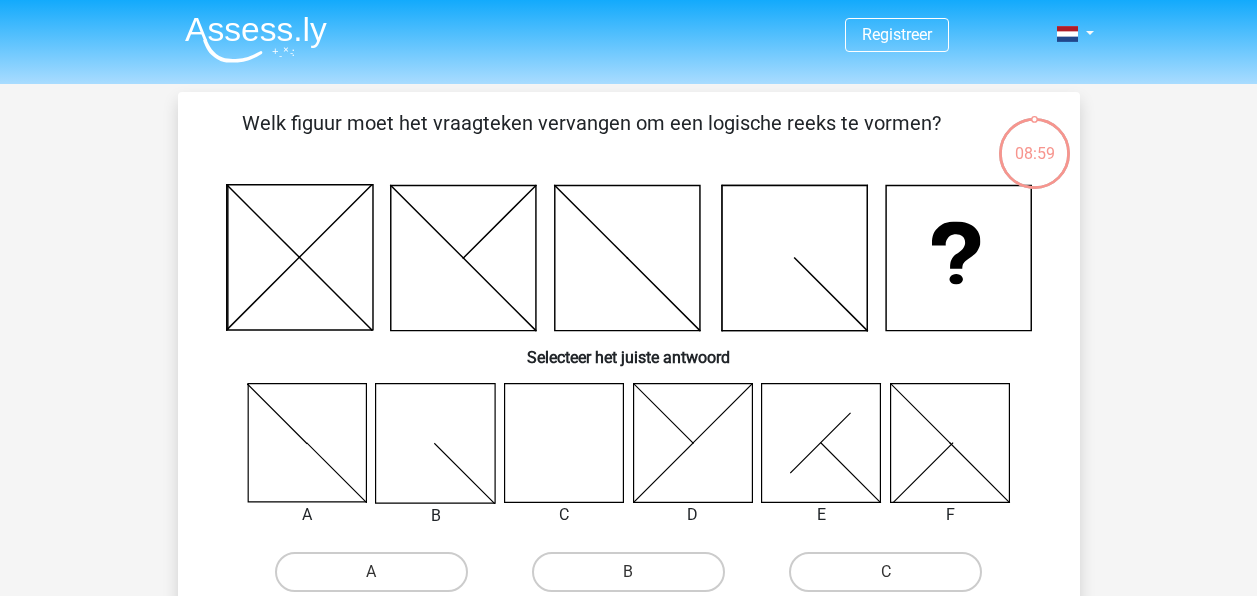 scroll, scrollTop: 0, scrollLeft: 0, axis: both 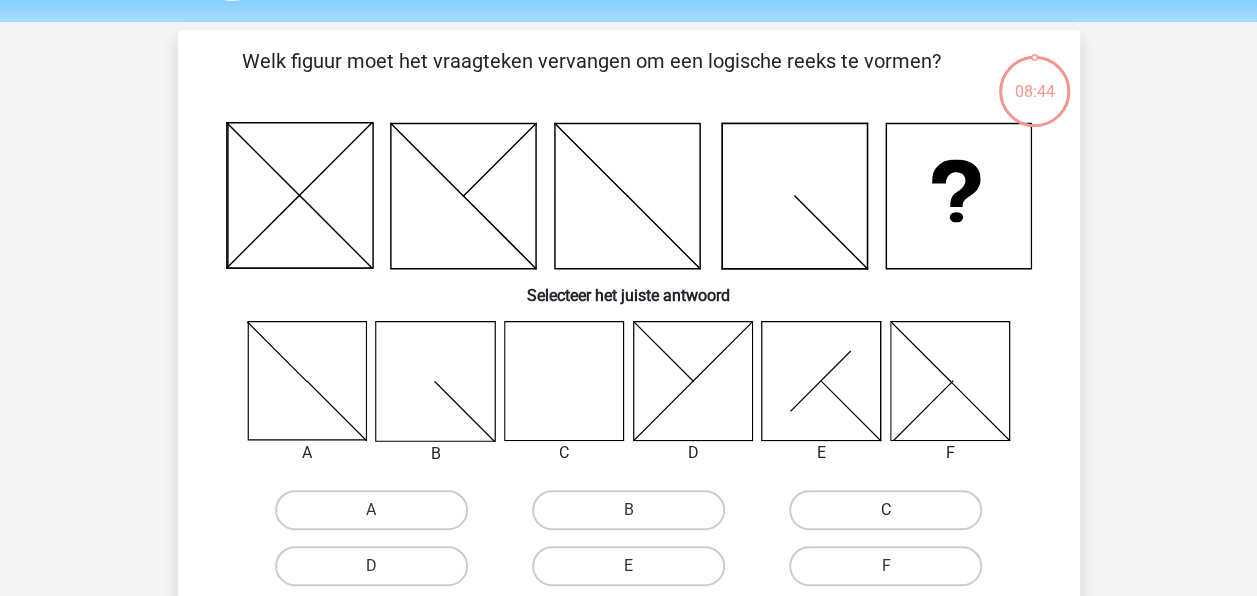 click on "C" at bounding box center (885, 510) 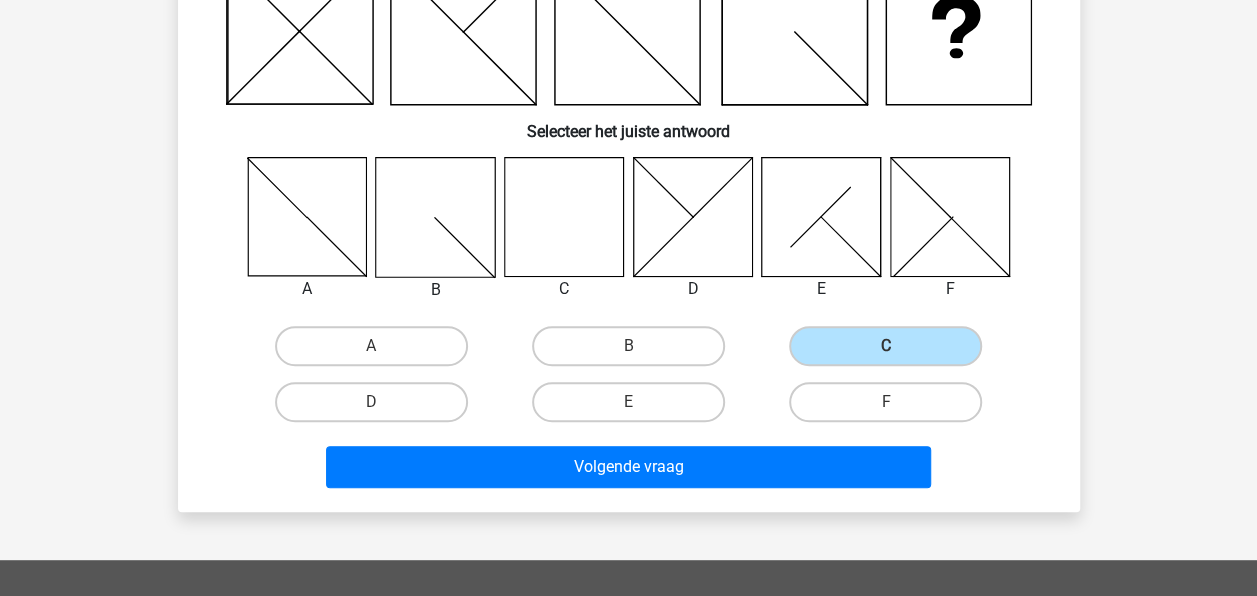 scroll, scrollTop: 232, scrollLeft: 0, axis: vertical 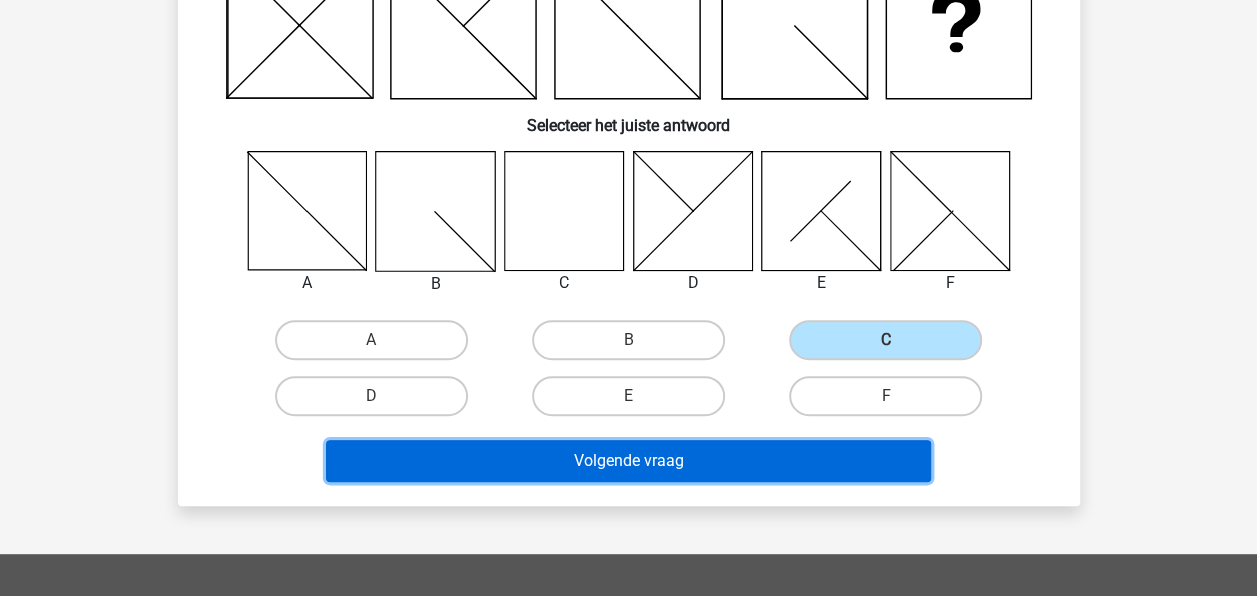 click on "Volgende vraag" at bounding box center [628, 461] 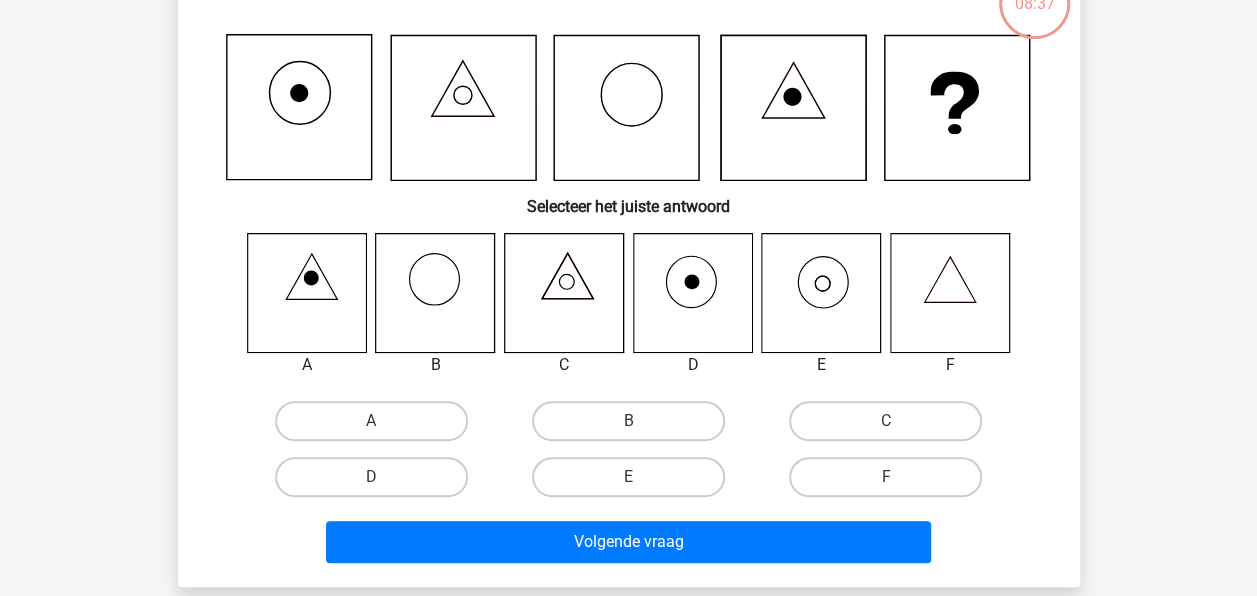 scroll, scrollTop: 92, scrollLeft: 0, axis: vertical 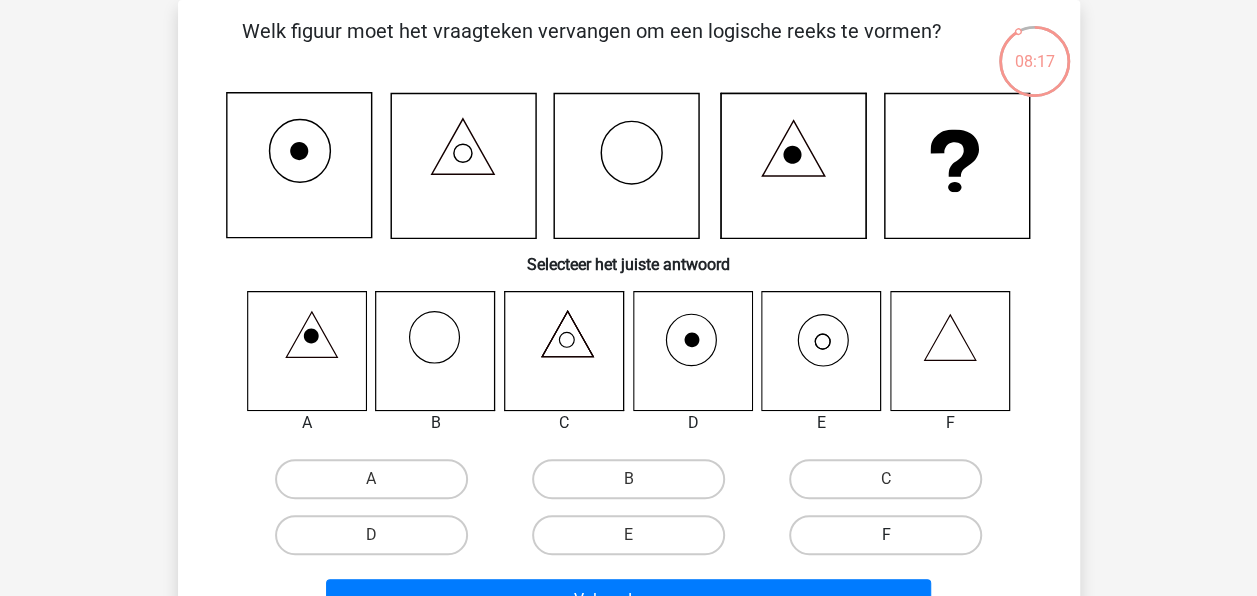 click on "F" at bounding box center (885, 535) 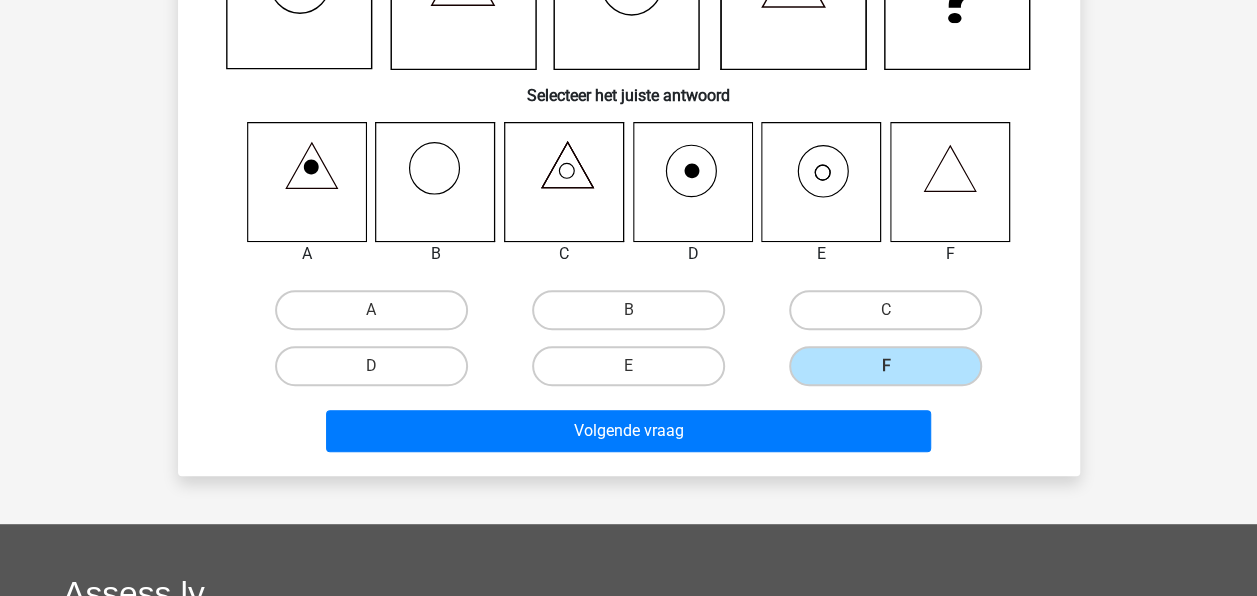 scroll, scrollTop: 262, scrollLeft: 0, axis: vertical 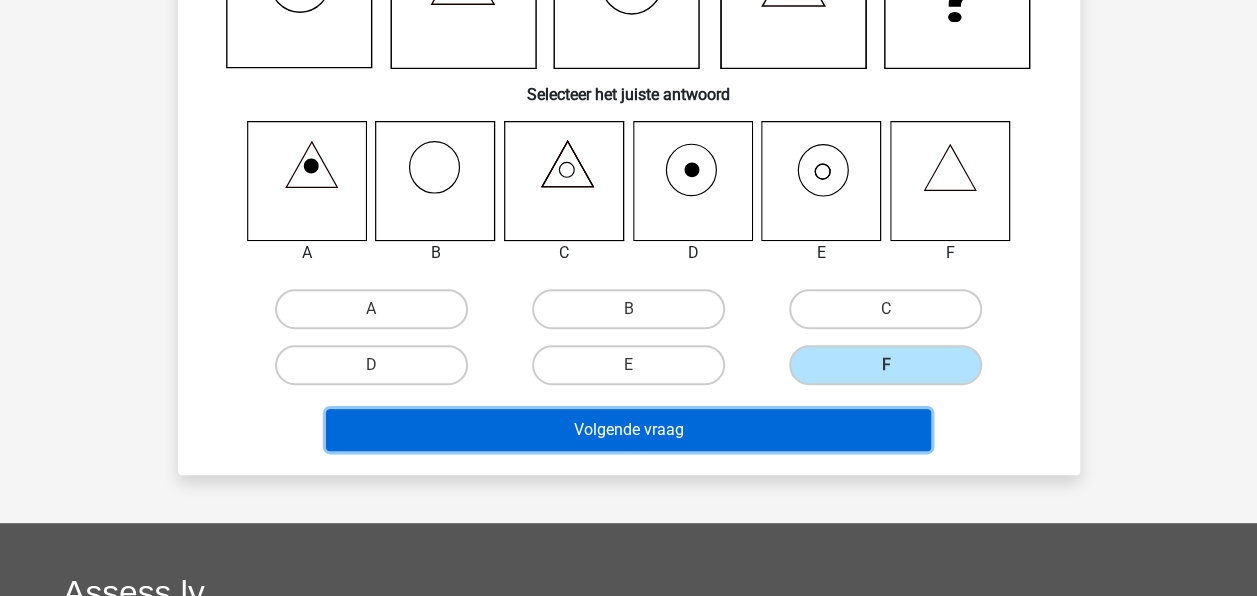 click on "Volgende vraag" at bounding box center [628, 430] 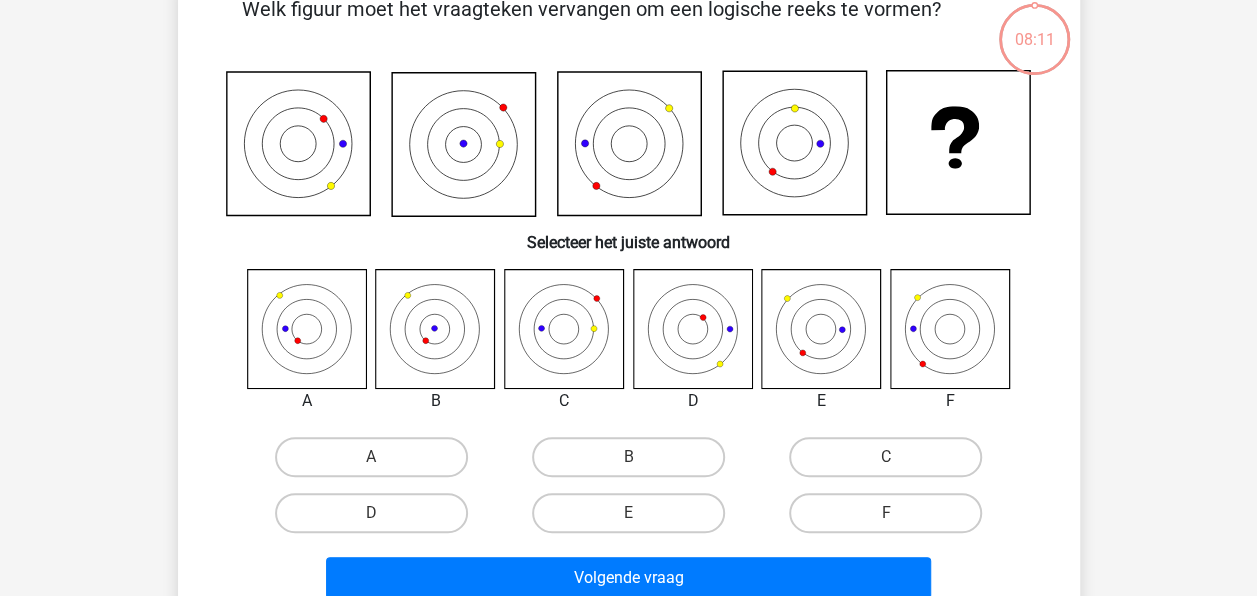 scroll, scrollTop: 92, scrollLeft: 0, axis: vertical 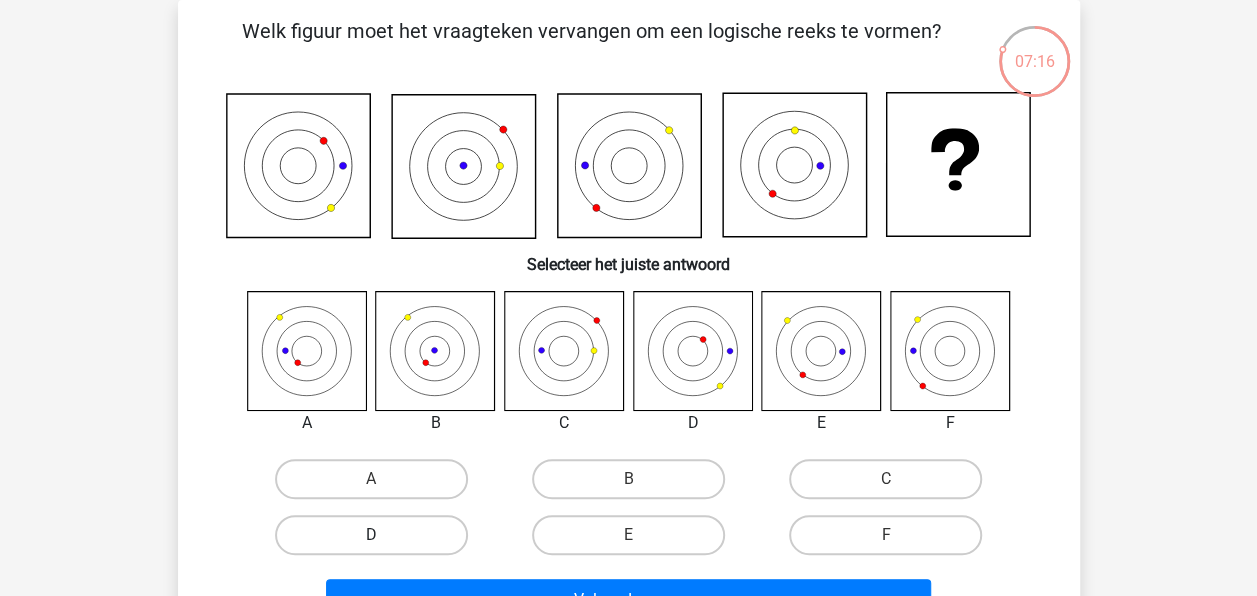 click on "D" at bounding box center (371, 535) 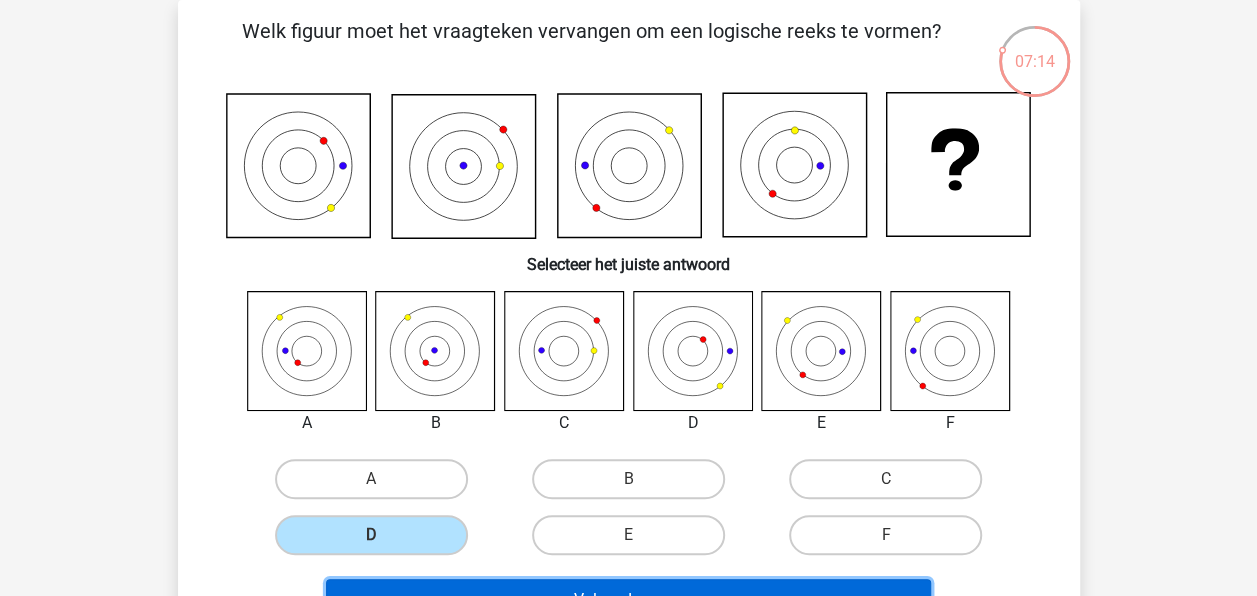 click on "Volgende vraag" at bounding box center [628, 600] 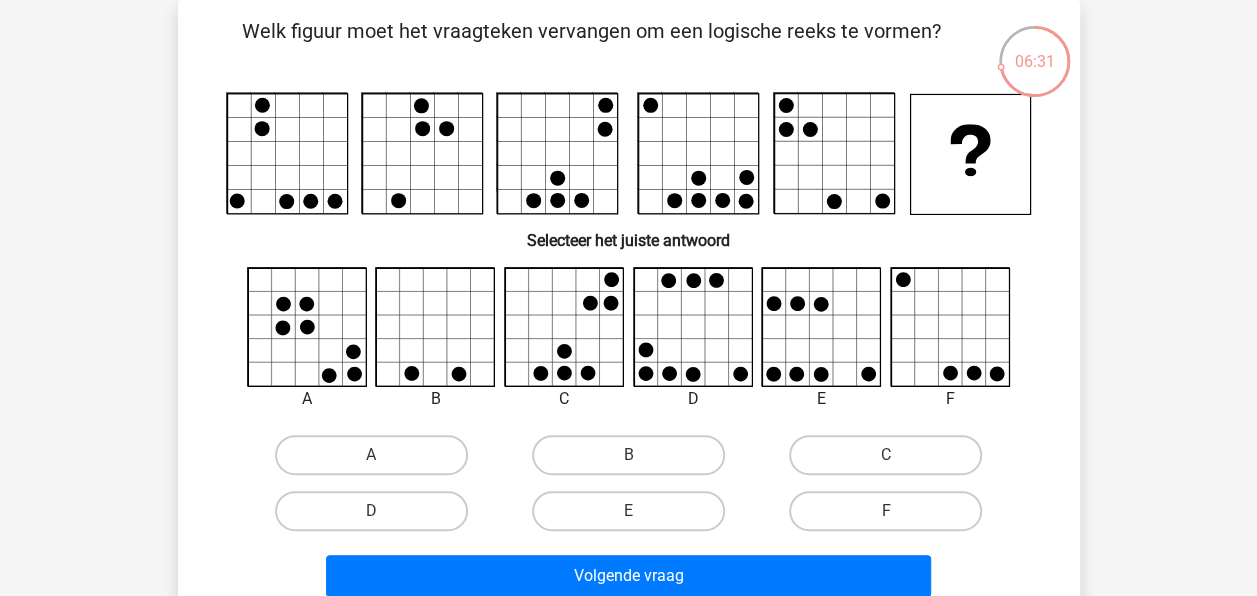 click on "Registreer
Nederlands
English" at bounding box center (628, 552) 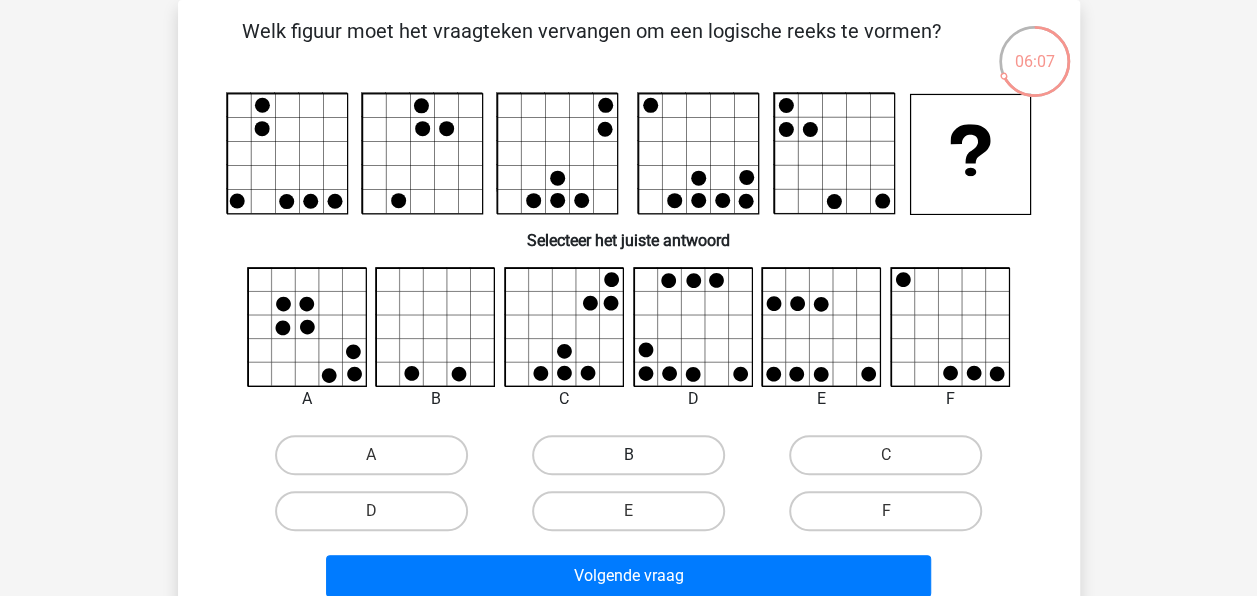 click on "B" at bounding box center [628, 455] 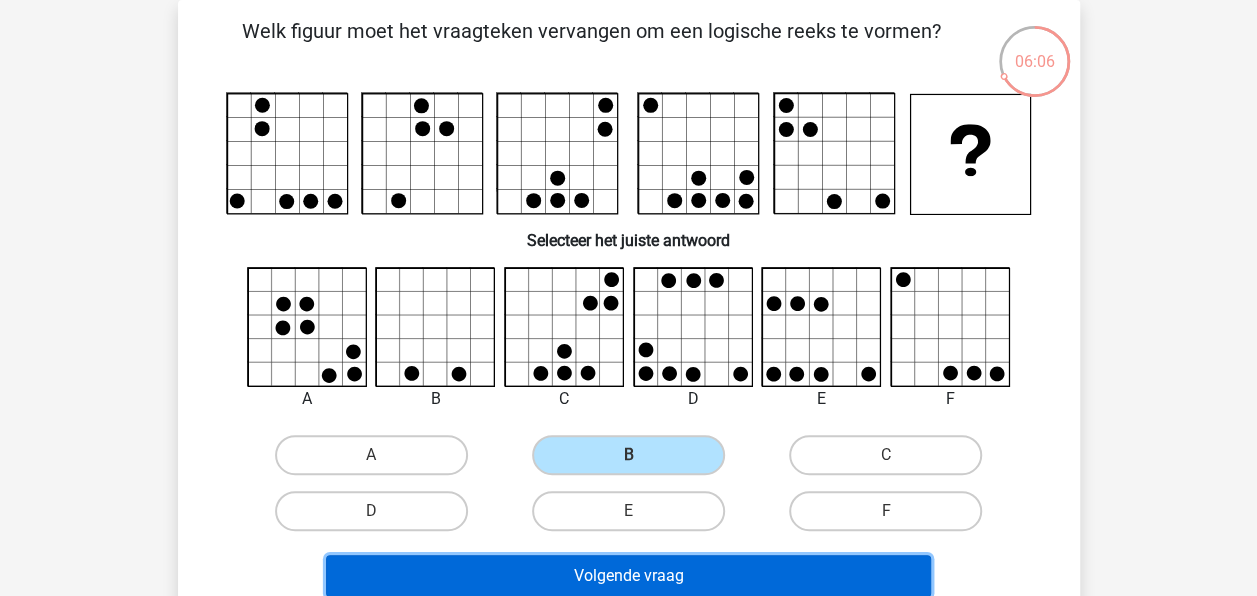 click on "Volgende vraag" at bounding box center [628, 576] 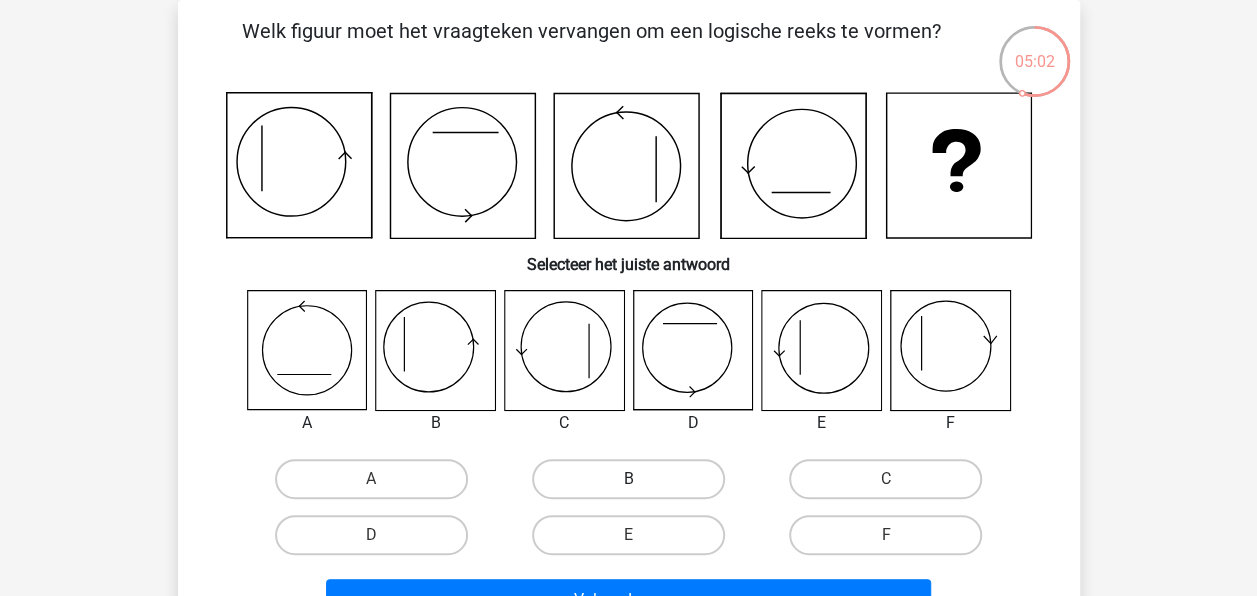 click on "B" at bounding box center (628, 479) 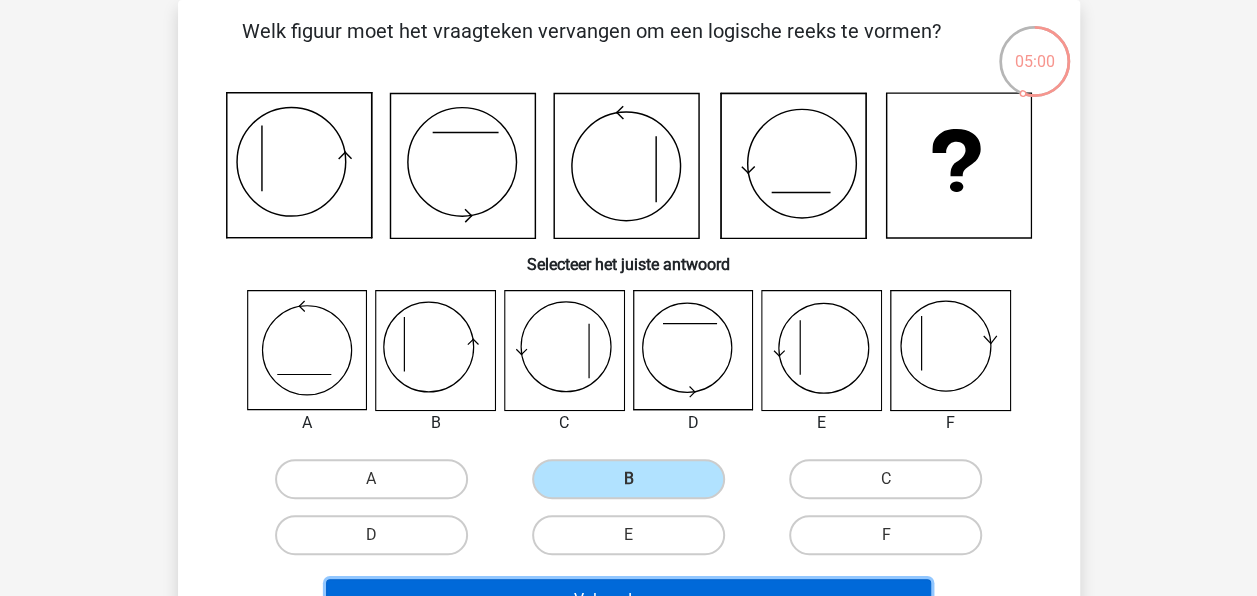 click on "Volgende vraag" at bounding box center (628, 600) 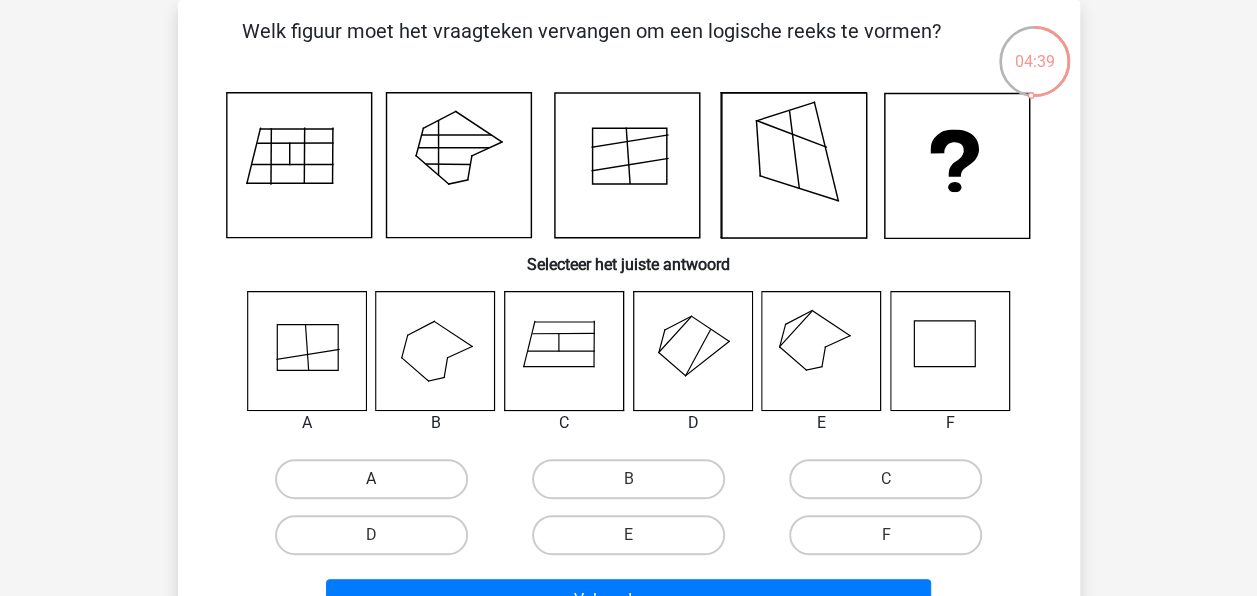 click on "A" at bounding box center [371, 479] 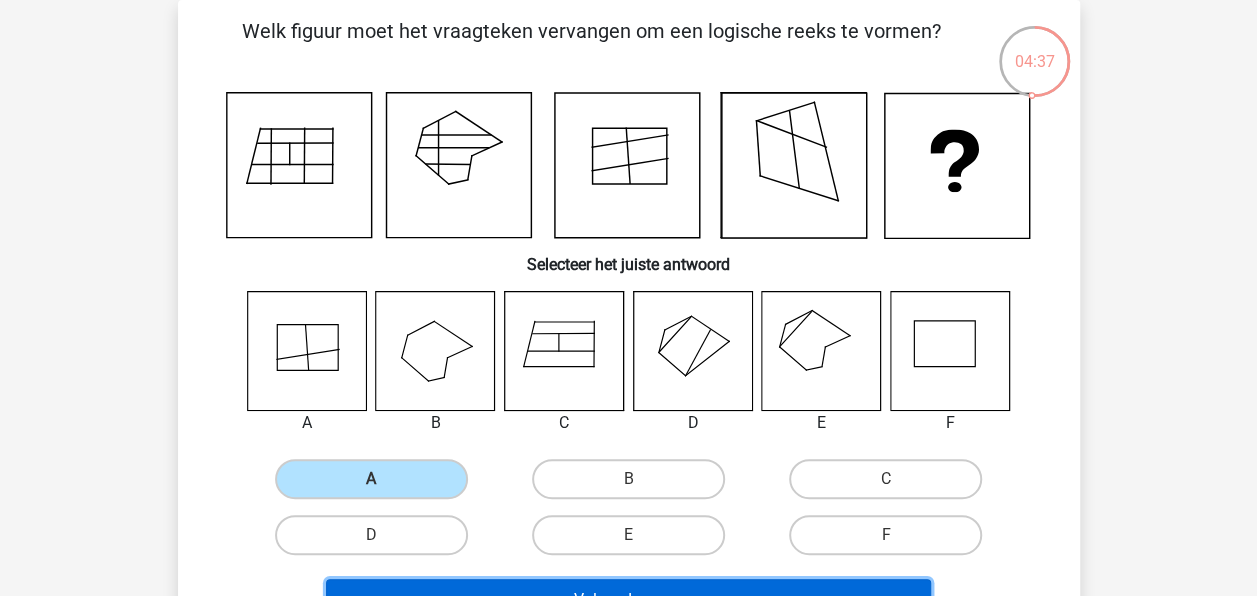 click on "Volgende vraag" at bounding box center [628, 600] 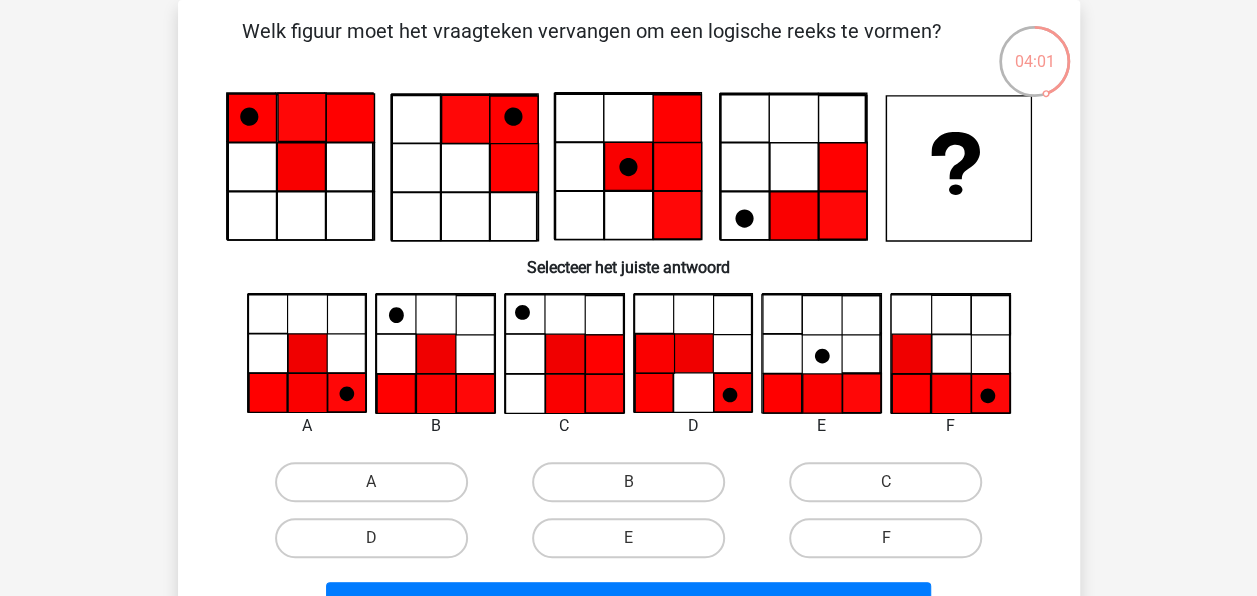 click on "F" at bounding box center [885, 538] 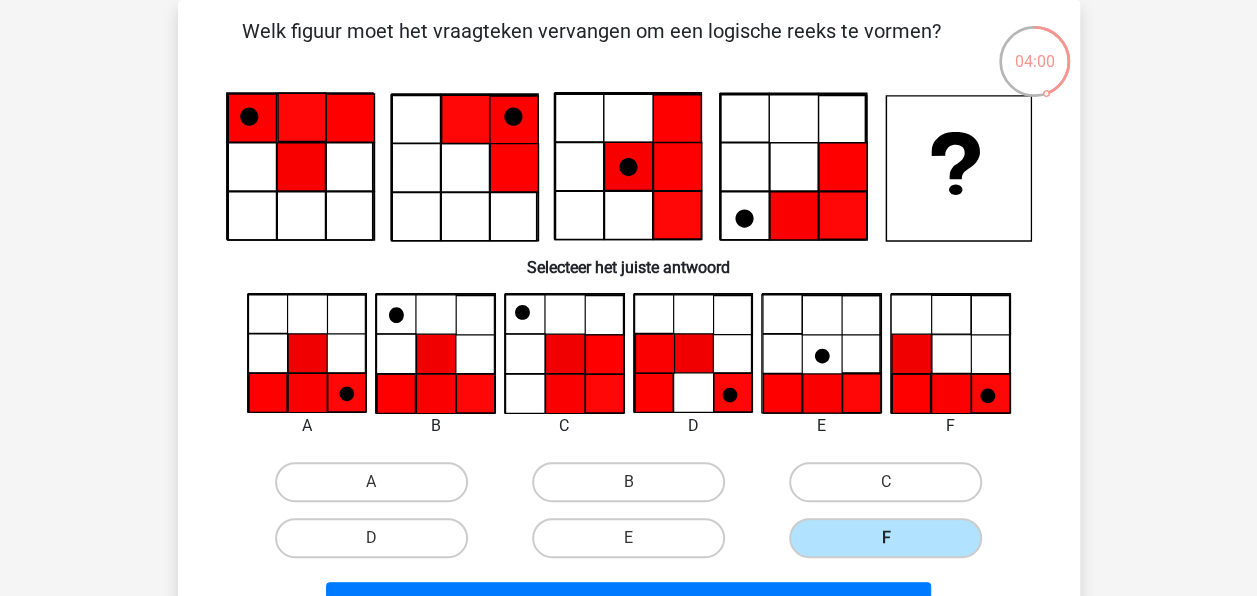click on "F" at bounding box center [885, 538] 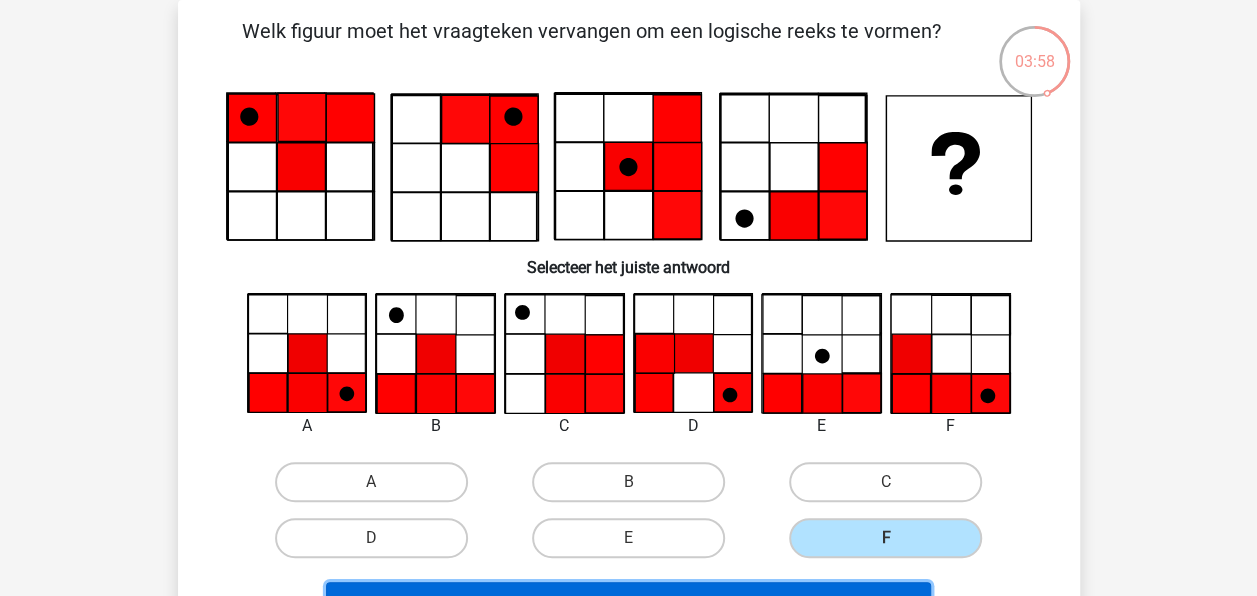 click on "Volgende vraag" at bounding box center (628, 603) 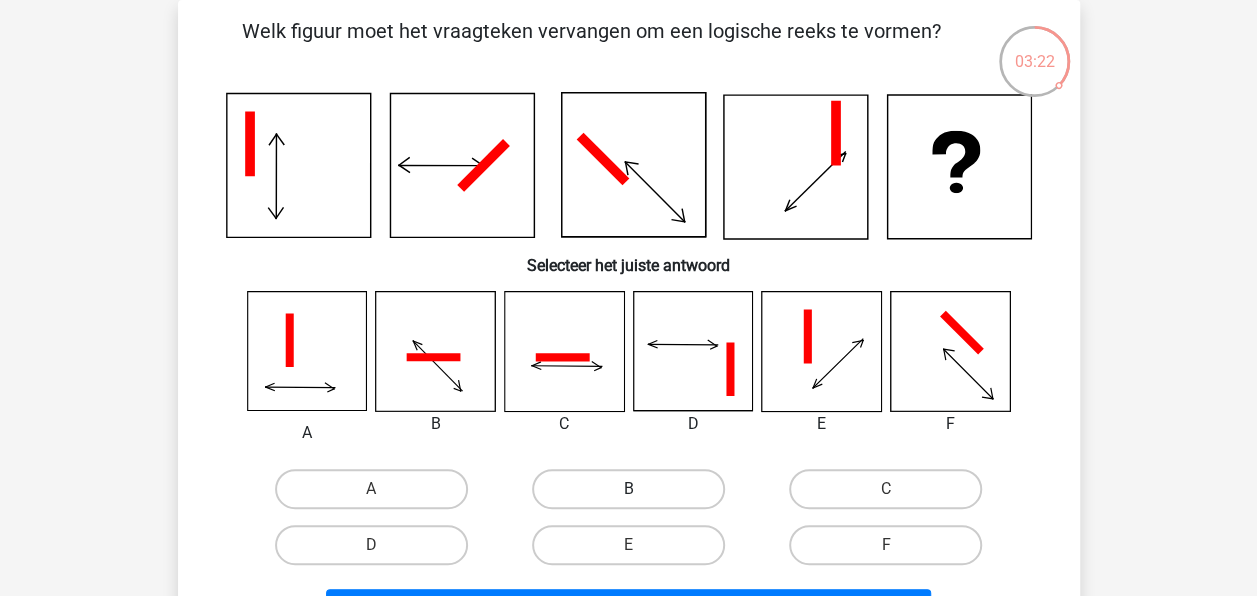 click on "B" at bounding box center [628, 489] 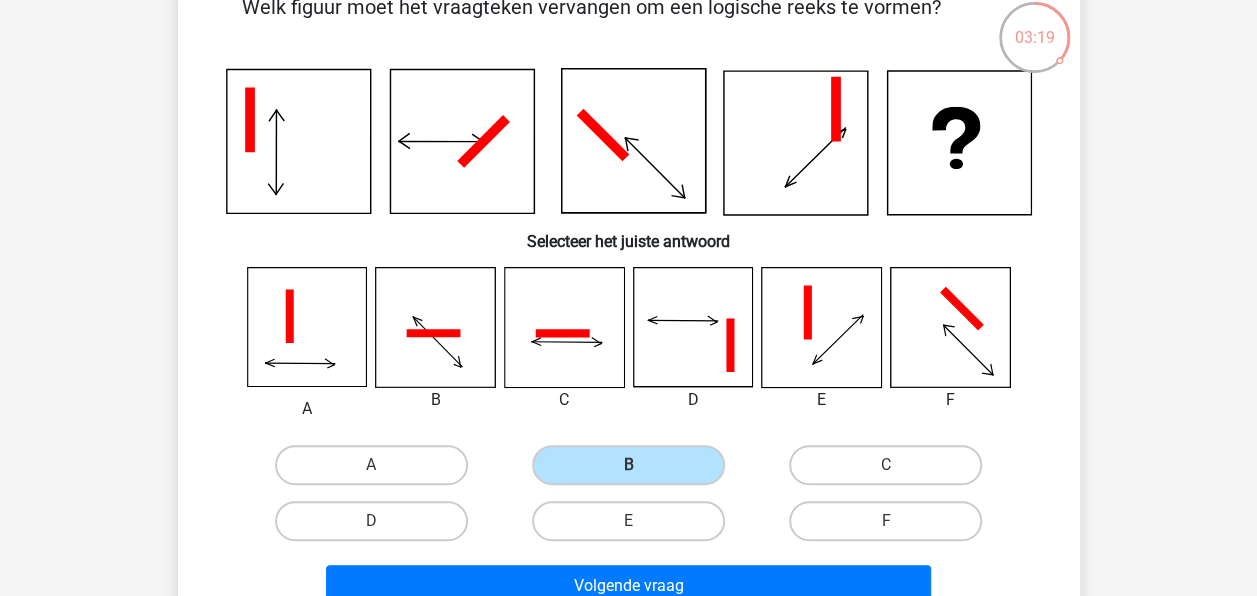 scroll, scrollTop: 132, scrollLeft: 0, axis: vertical 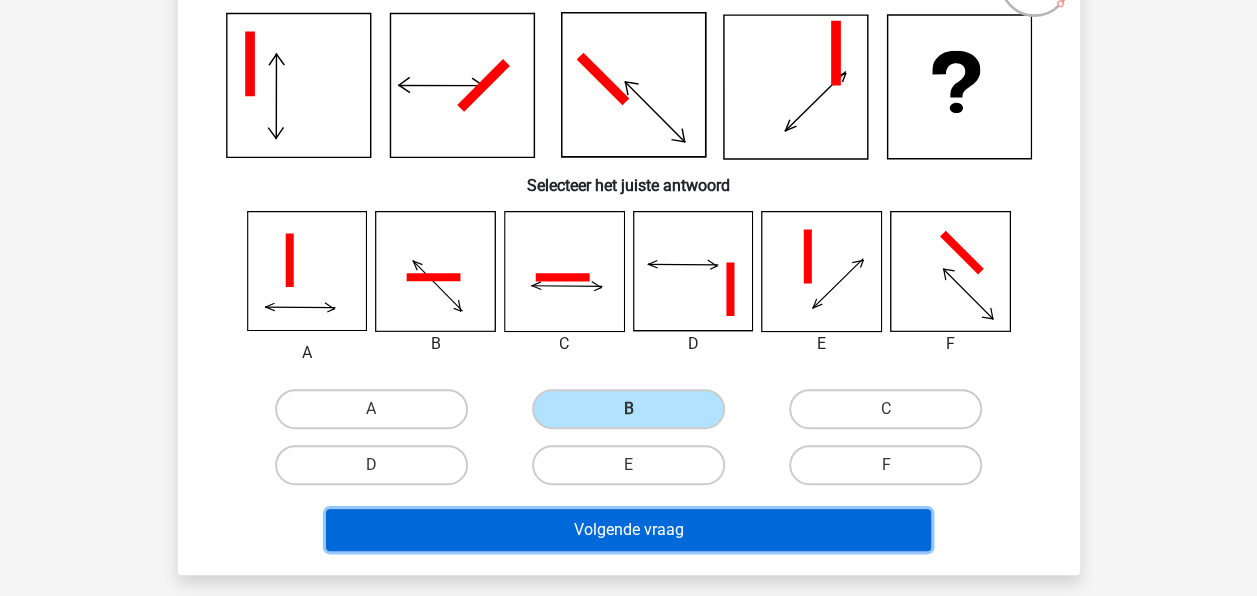 click on "Volgende vraag" at bounding box center (628, 530) 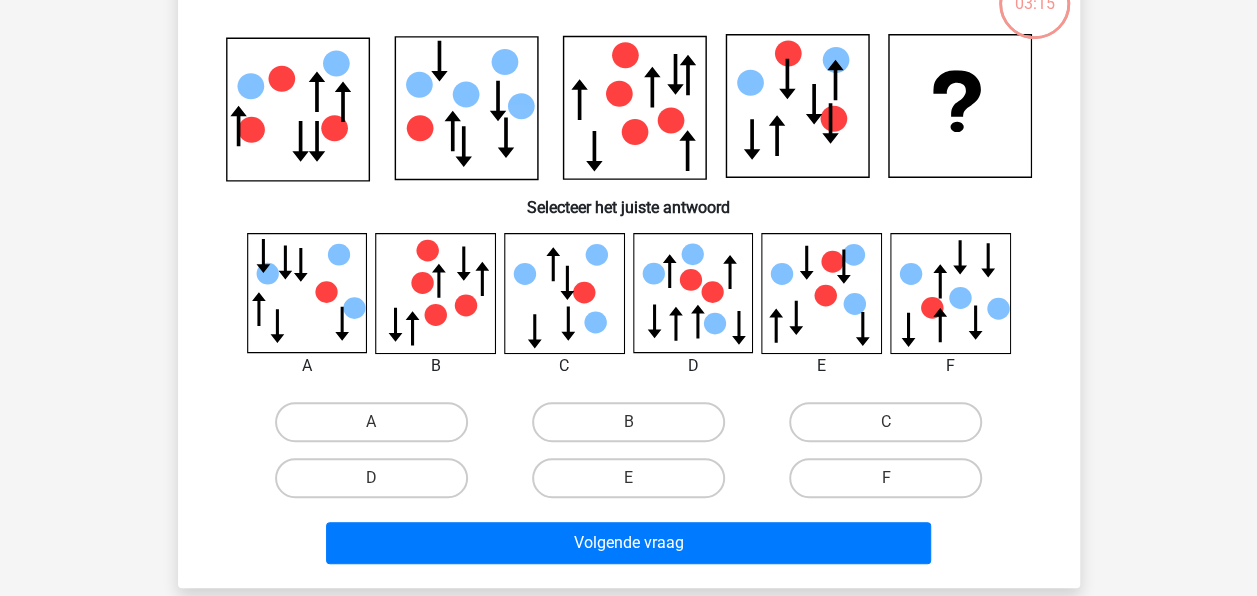 scroll, scrollTop: 92, scrollLeft: 0, axis: vertical 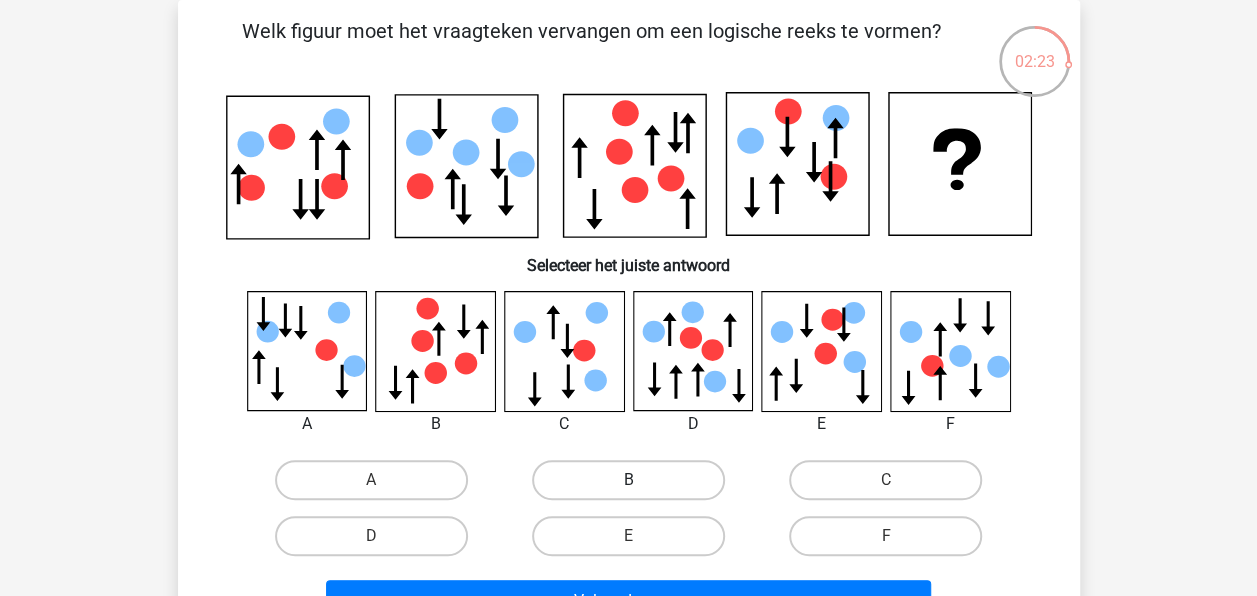 click on "B" at bounding box center [628, 480] 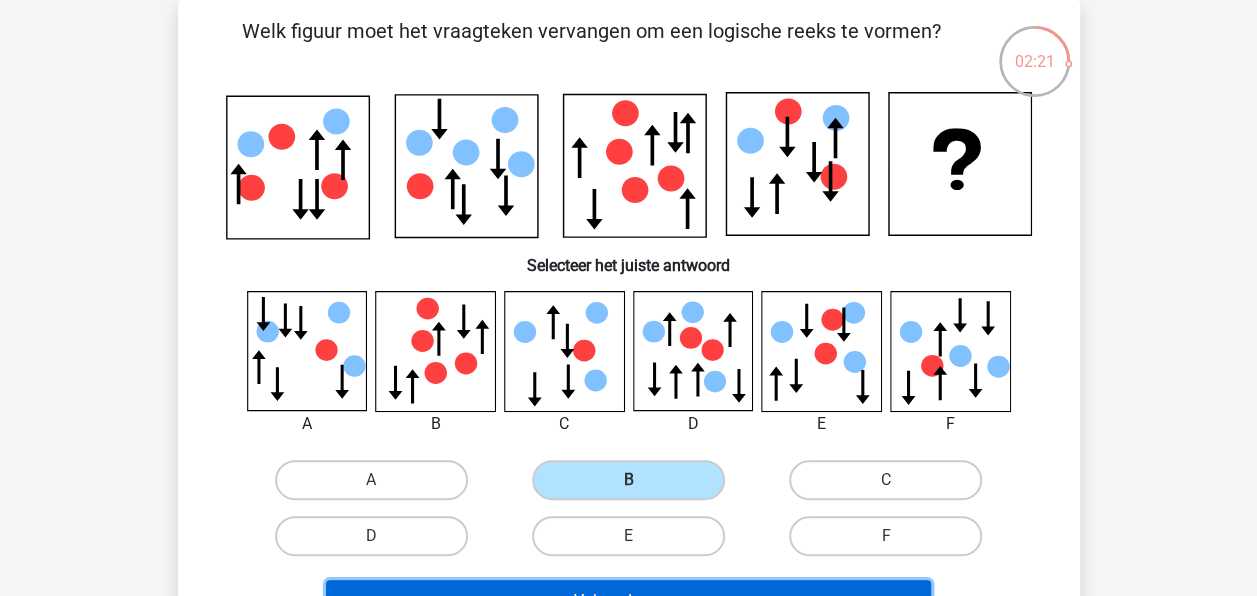click on "Volgende vraag" at bounding box center [628, 601] 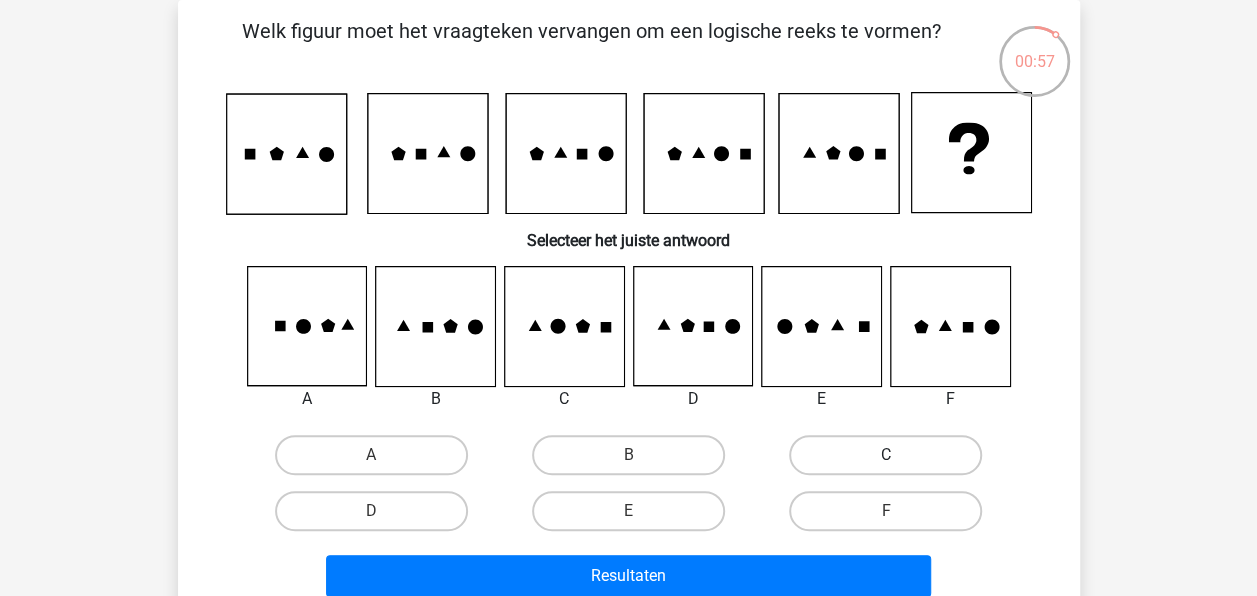 click on "C" at bounding box center (885, 455) 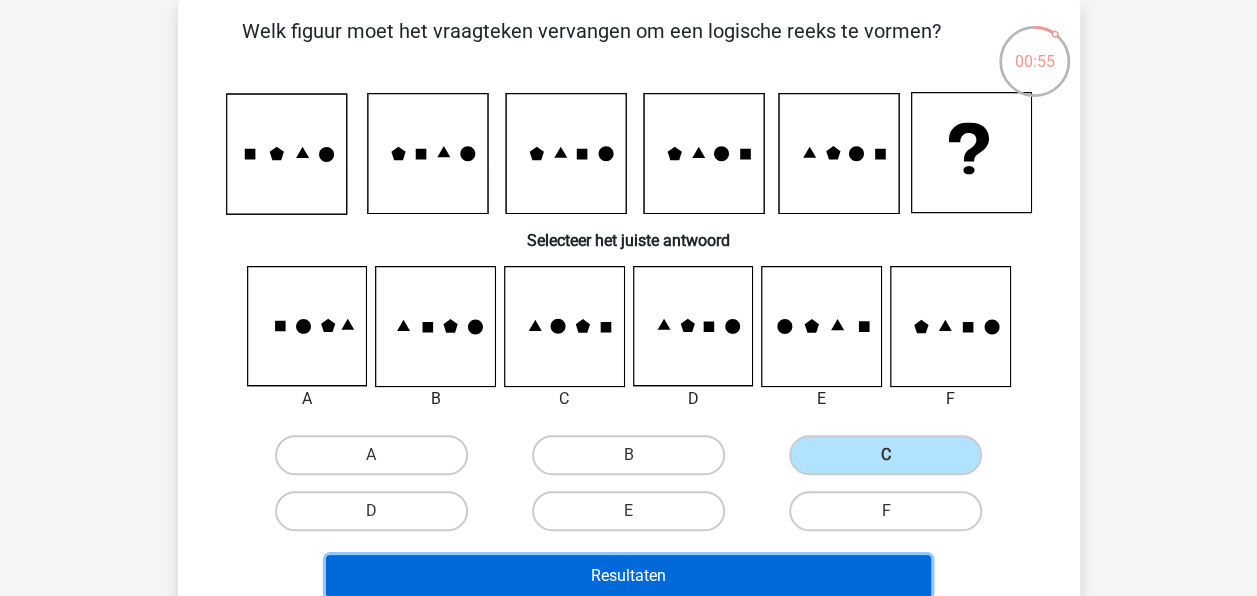 click on "Resultaten" at bounding box center [628, 576] 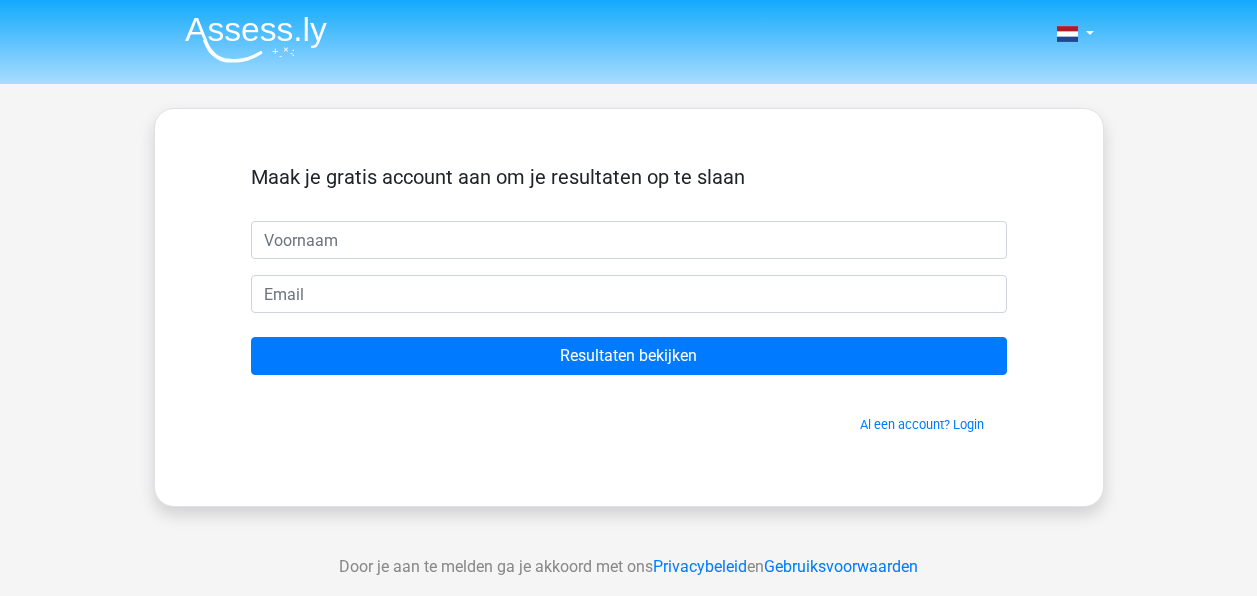 scroll, scrollTop: 0, scrollLeft: 0, axis: both 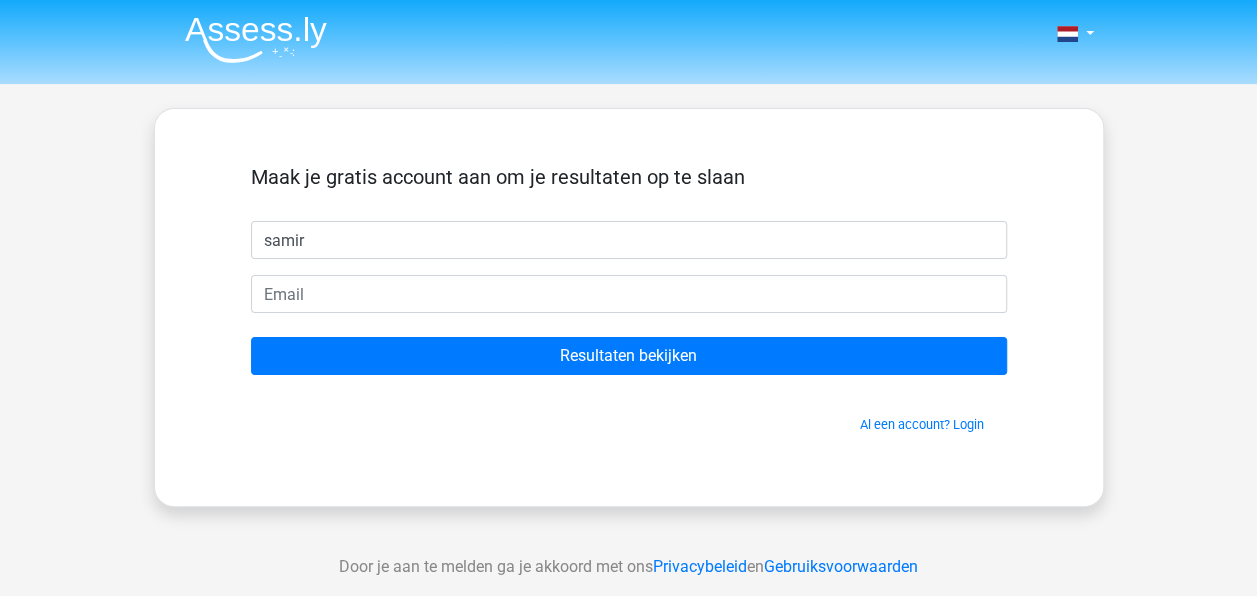 type on "samir" 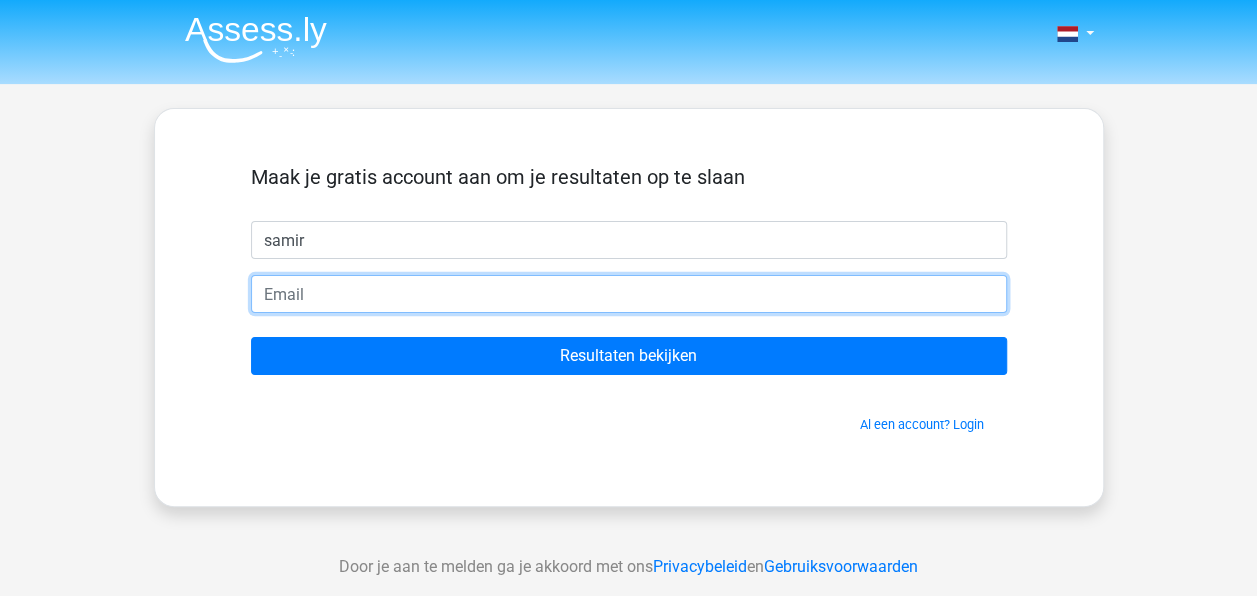 click at bounding box center [629, 294] 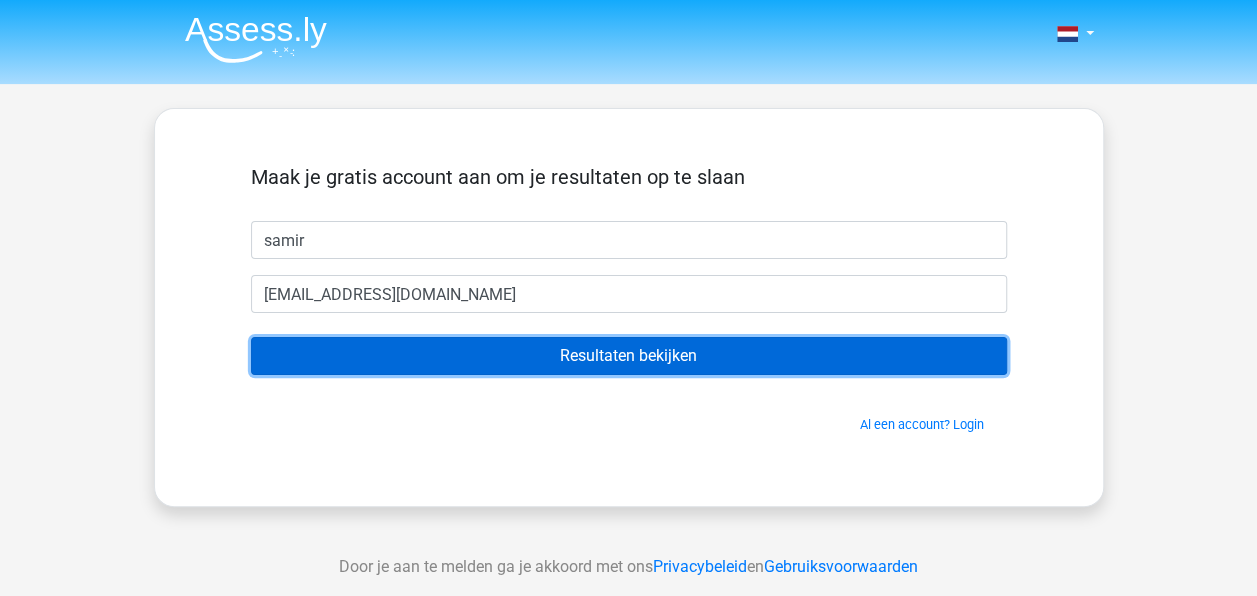 click on "Resultaten bekijken" at bounding box center (629, 356) 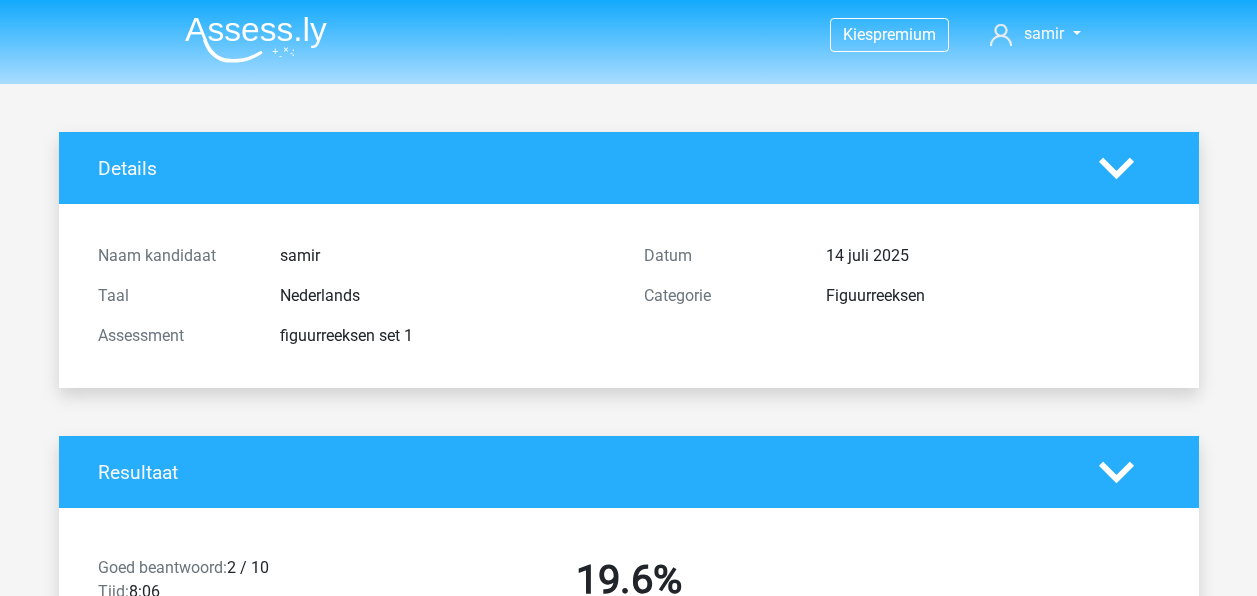 scroll, scrollTop: 0, scrollLeft: 0, axis: both 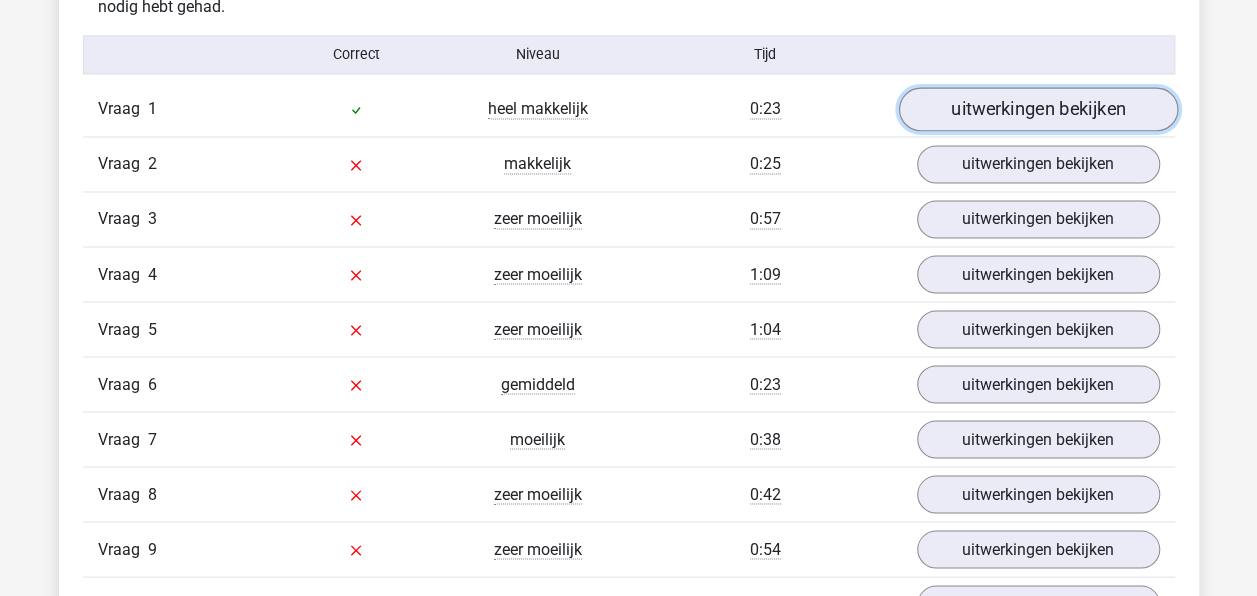 click on "uitwerkingen bekijken" at bounding box center [1037, 110] 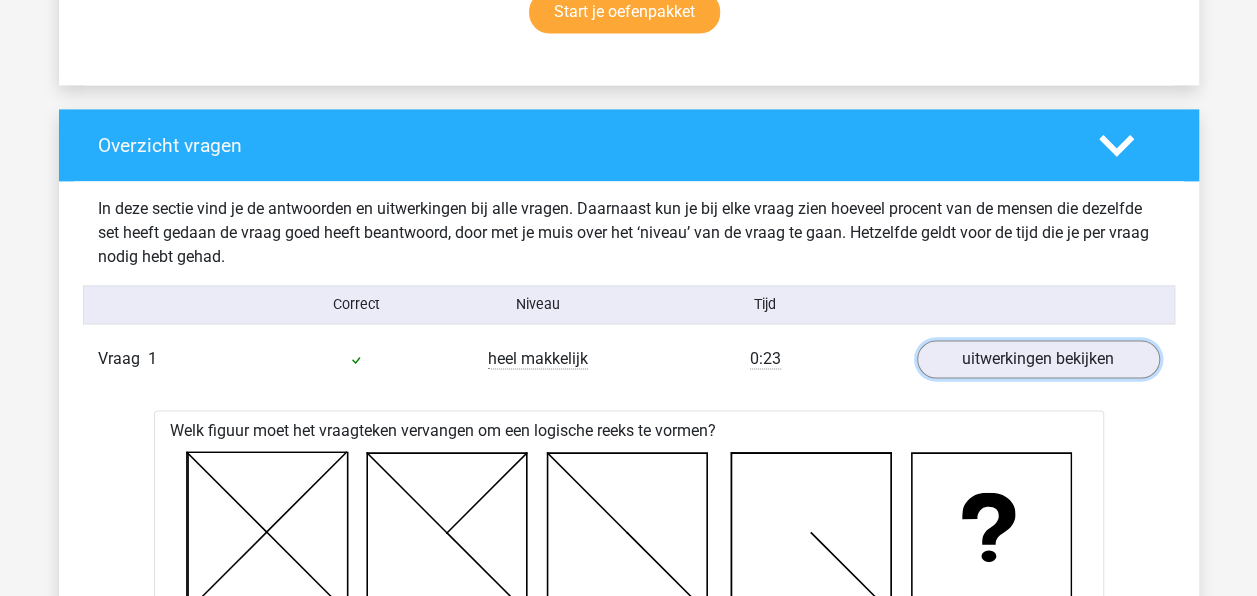scroll, scrollTop: 1372, scrollLeft: 0, axis: vertical 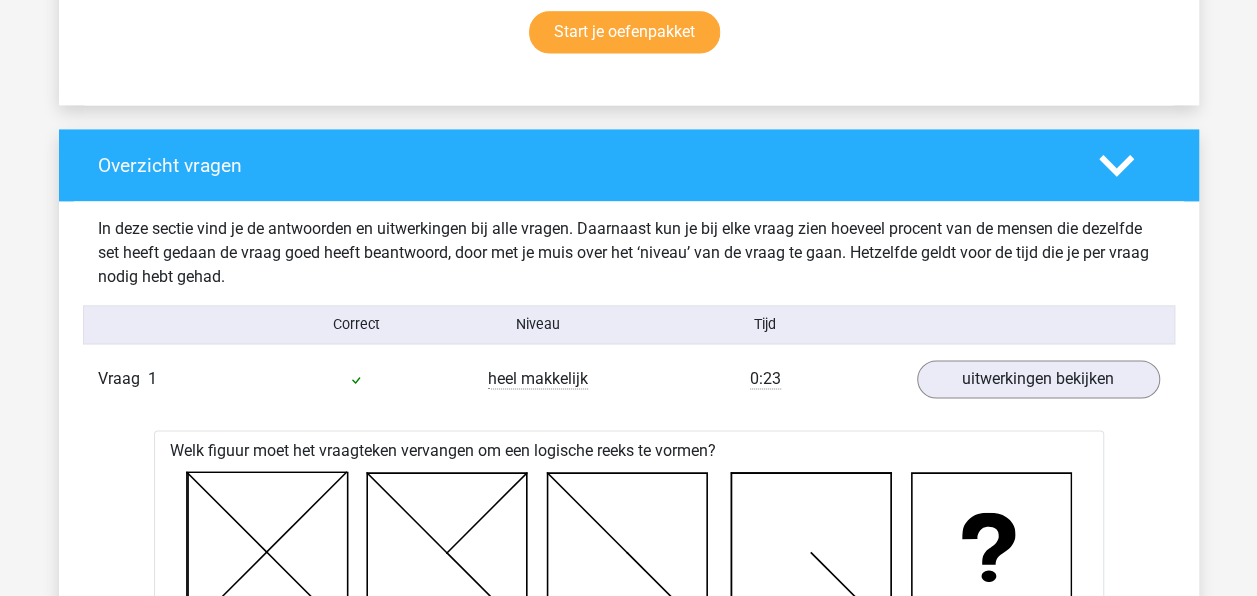 click 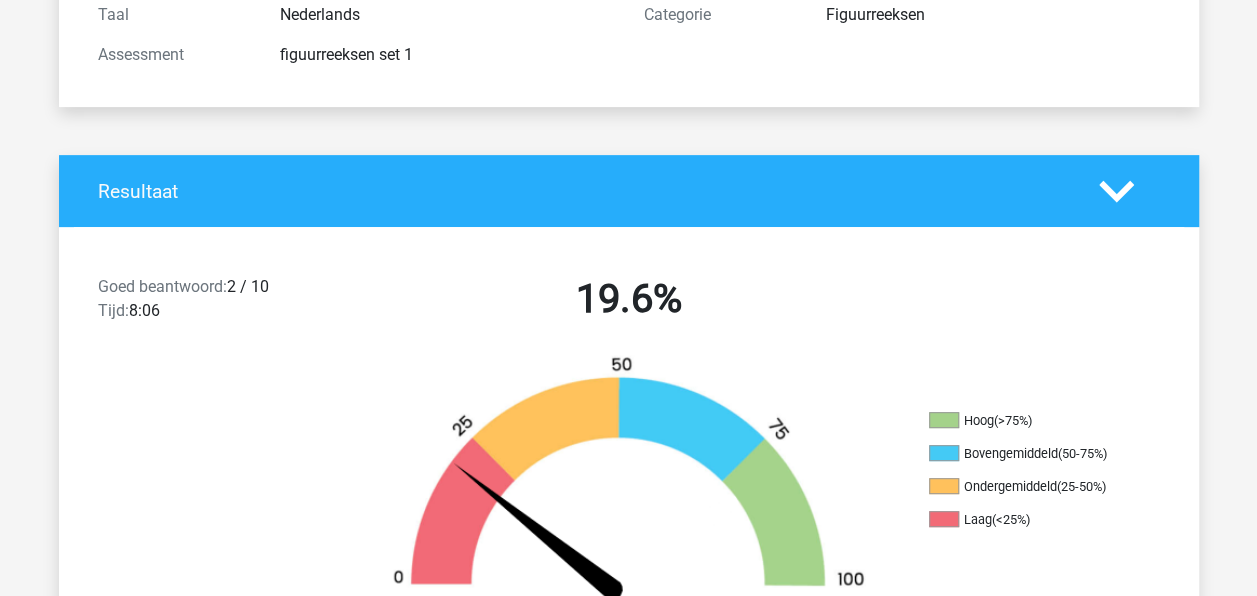 scroll, scrollTop: 0, scrollLeft: 0, axis: both 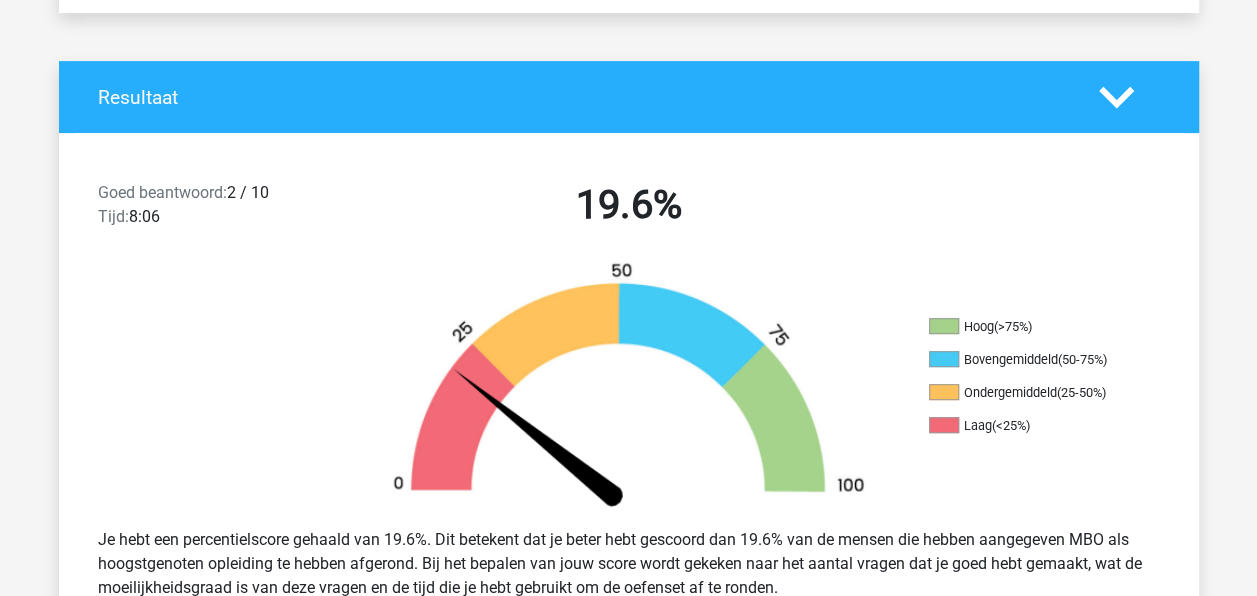 click 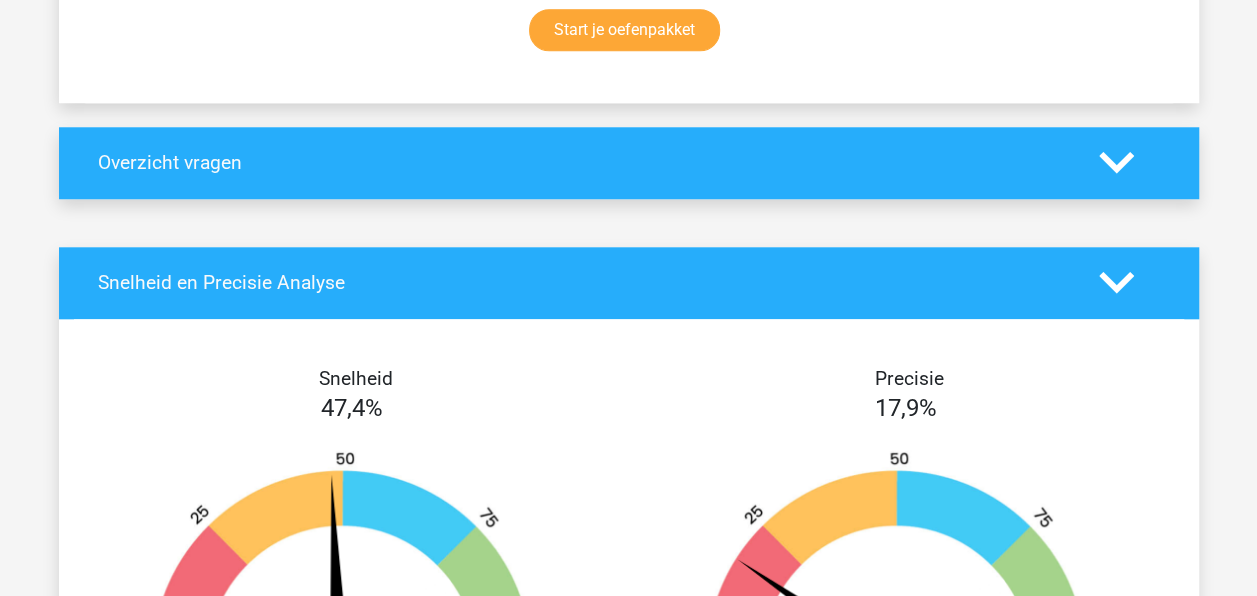 scroll, scrollTop: 857, scrollLeft: 0, axis: vertical 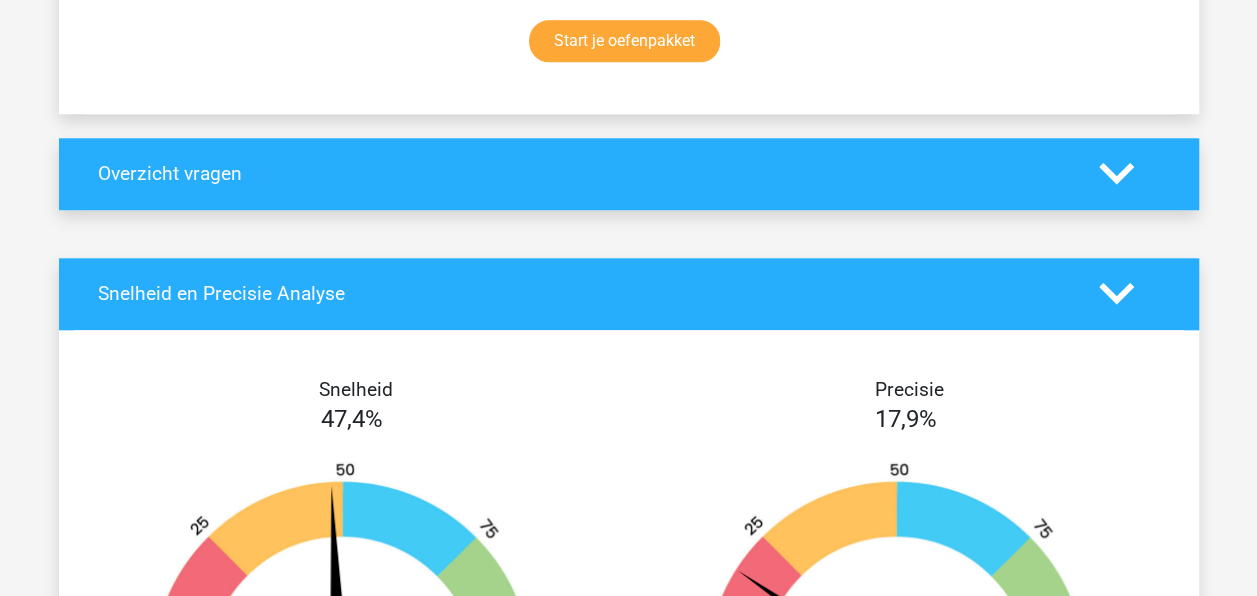 click on "Overzicht vragen" at bounding box center (629, 174) 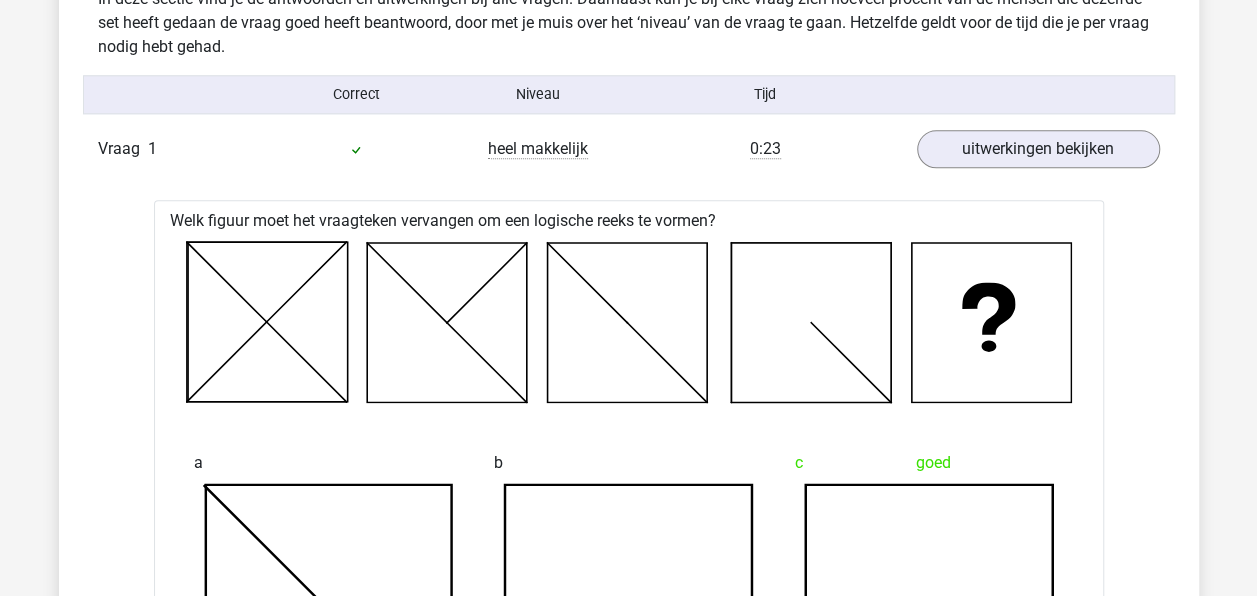 scroll, scrollTop: 1187, scrollLeft: 0, axis: vertical 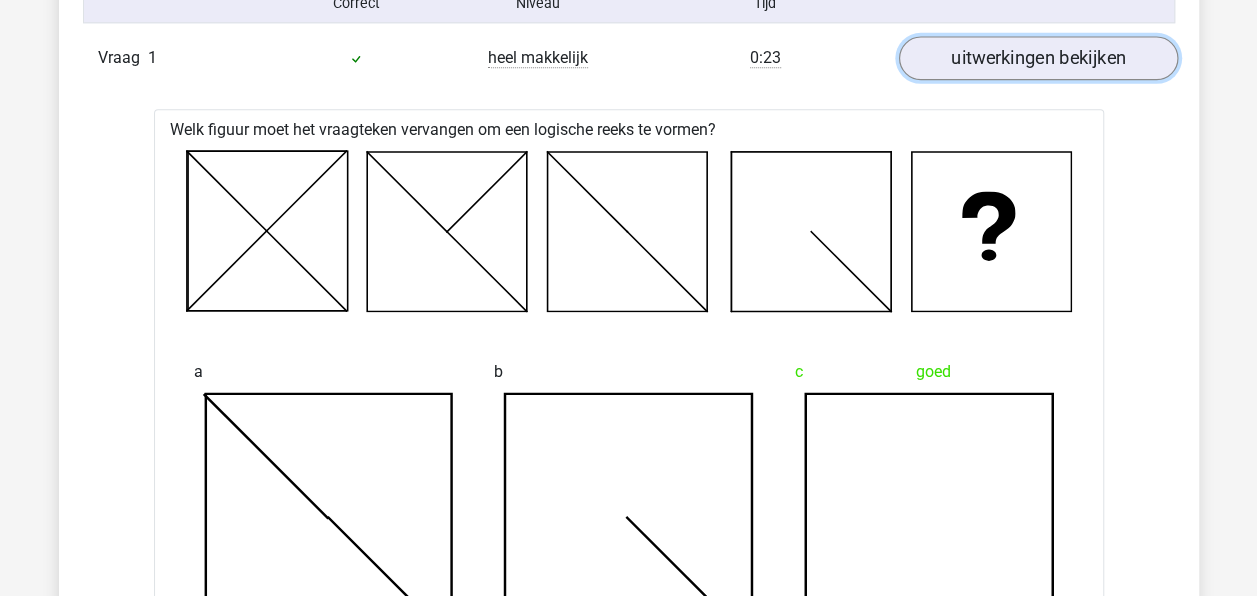 click on "uitwerkingen bekijken" at bounding box center (1037, 58) 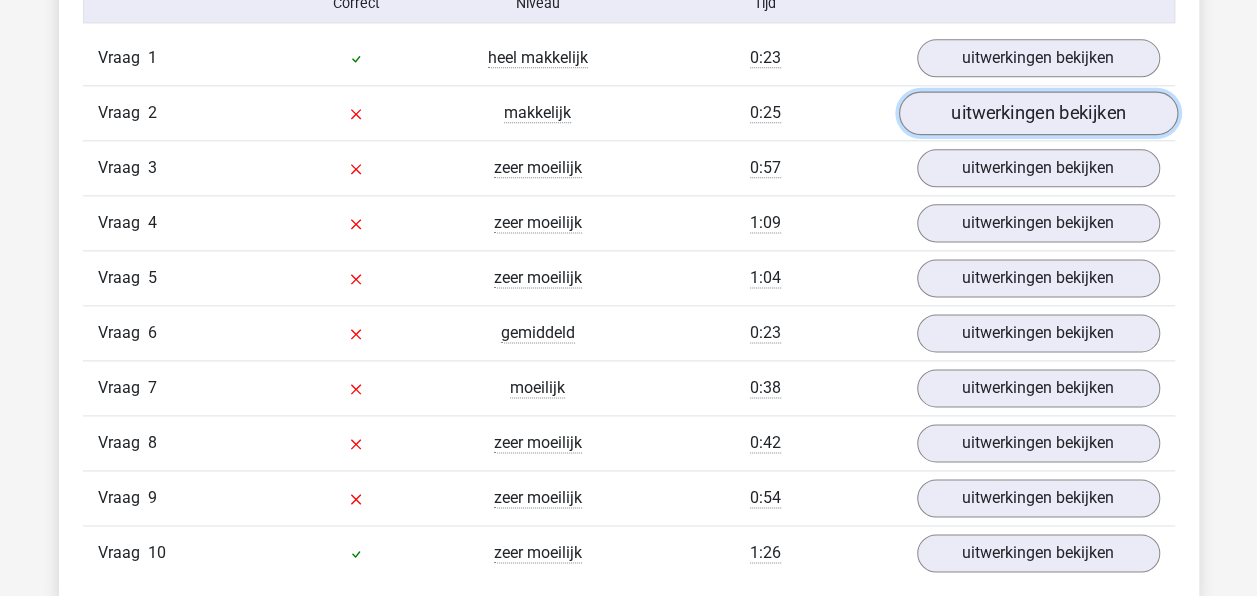 click on "uitwerkingen bekijken" at bounding box center [1037, 113] 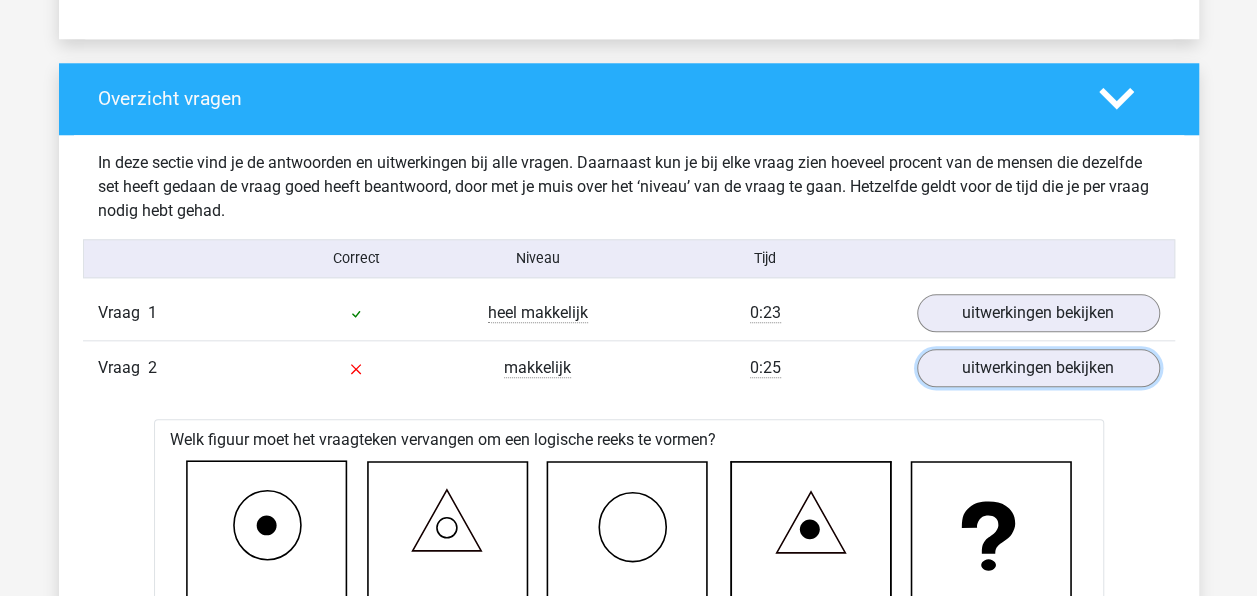 scroll, scrollTop: 926, scrollLeft: 0, axis: vertical 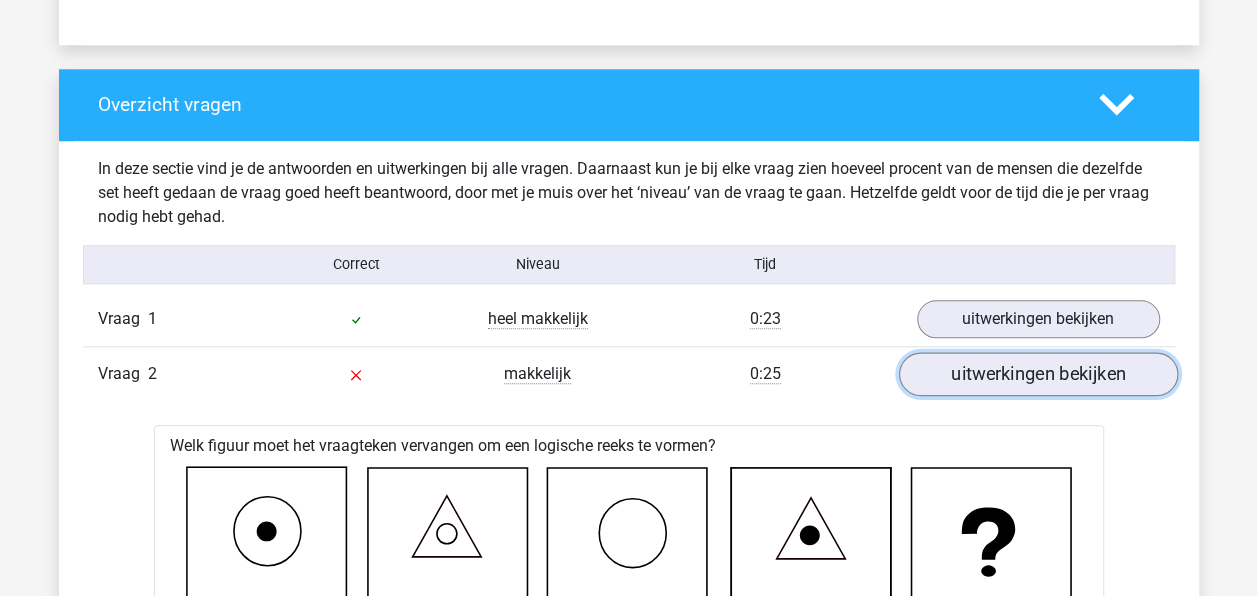 click on "uitwerkingen bekijken" at bounding box center (1037, 374) 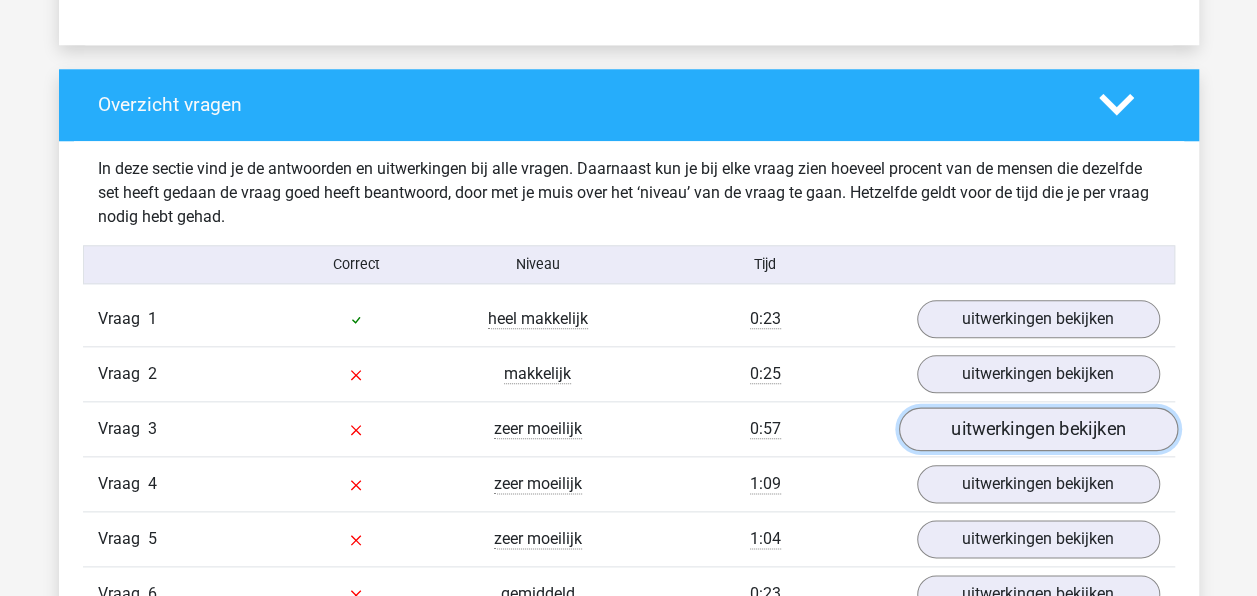 click on "uitwerkingen bekijken" at bounding box center [1037, 429] 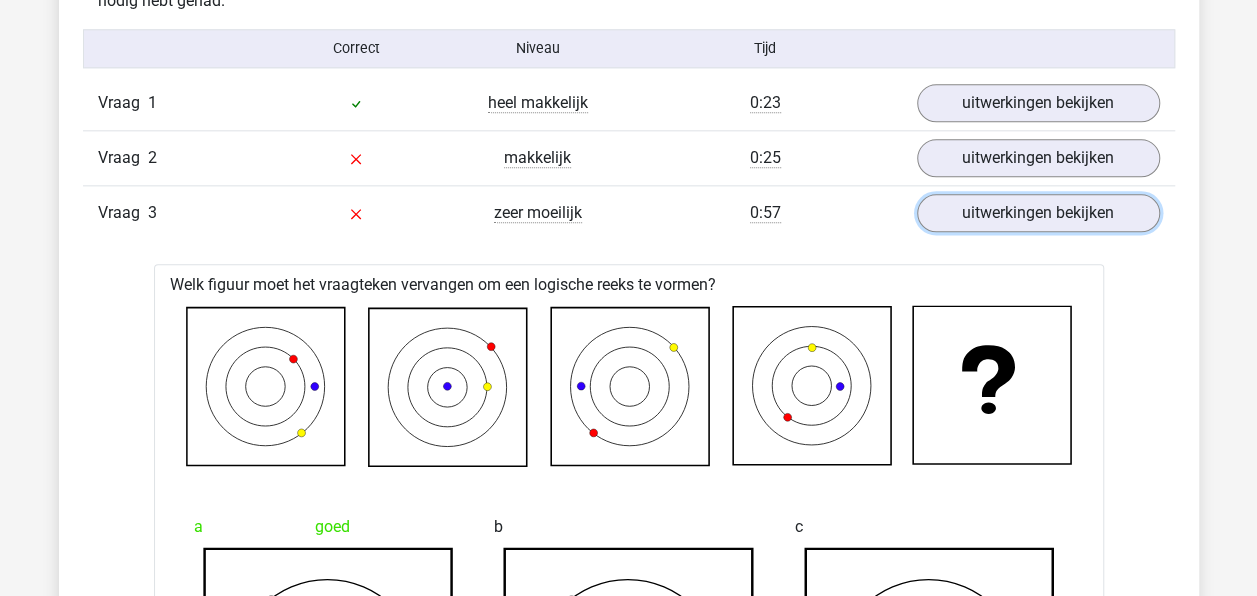 scroll, scrollTop: 1149, scrollLeft: 0, axis: vertical 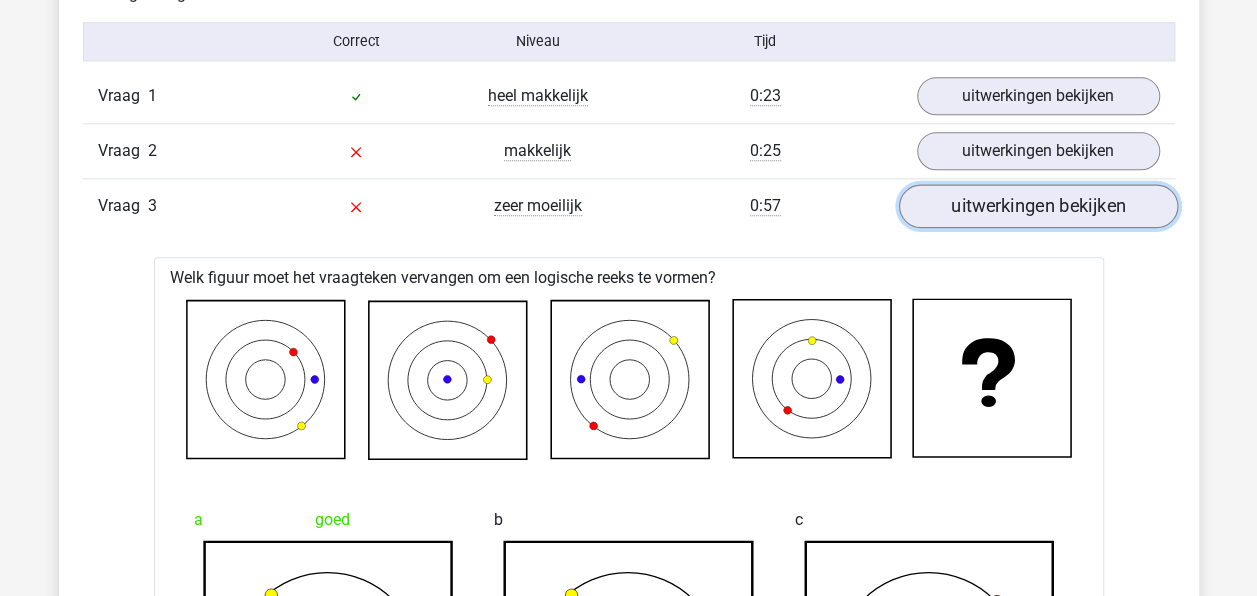 click on "uitwerkingen bekijken" at bounding box center (1037, 206) 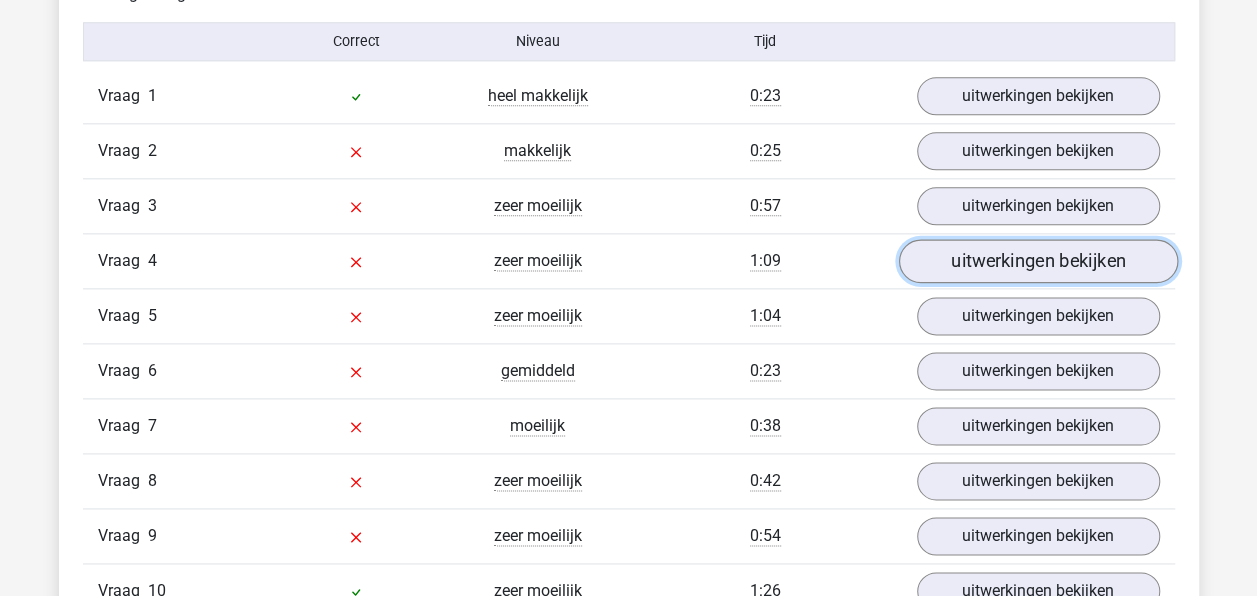 click on "uitwerkingen bekijken" at bounding box center [1037, 261] 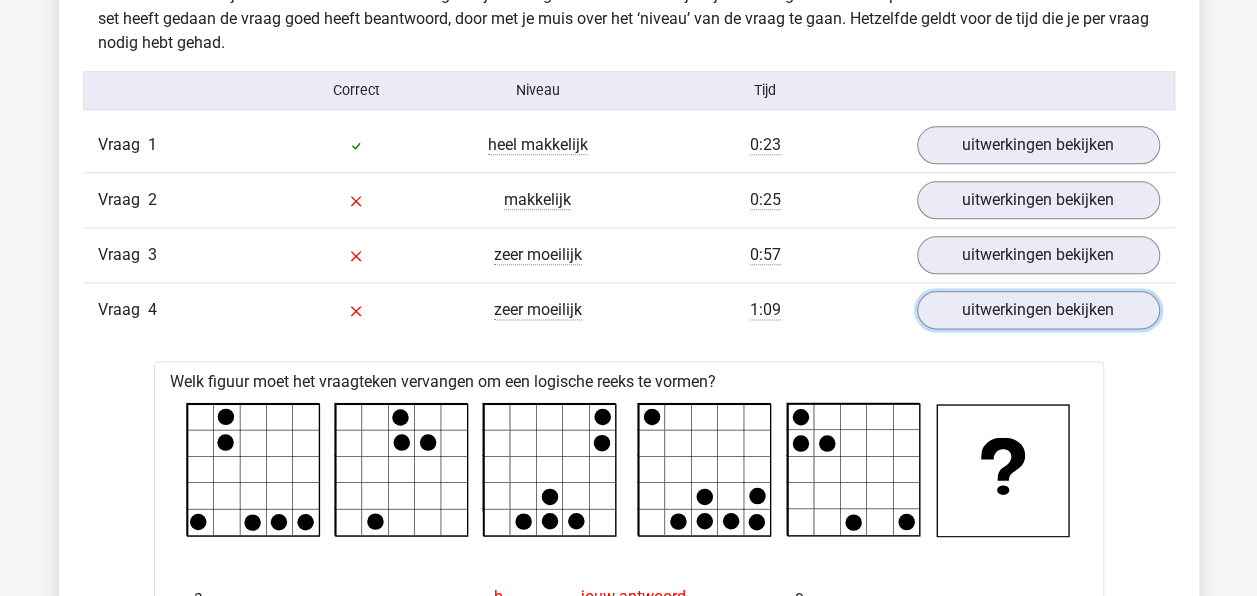 scroll, scrollTop: 1081, scrollLeft: 0, axis: vertical 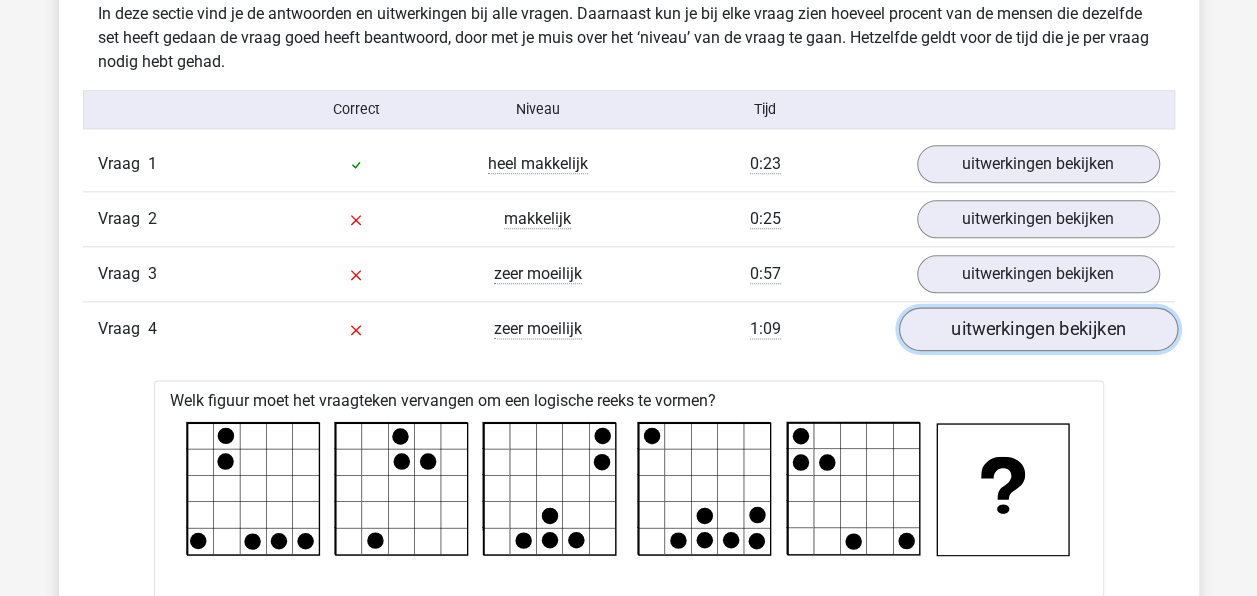 click on "uitwerkingen bekijken" at bounding box center [1037, 329] 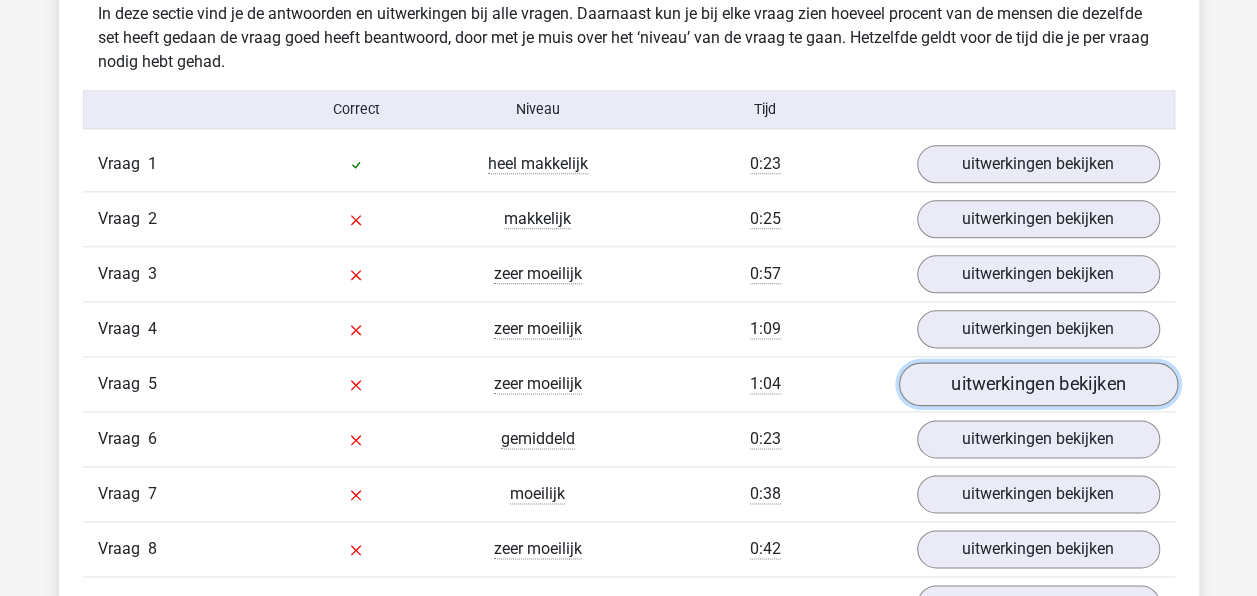 click on "uitwerkingen bekijken" at bounding box center [1037, 384] 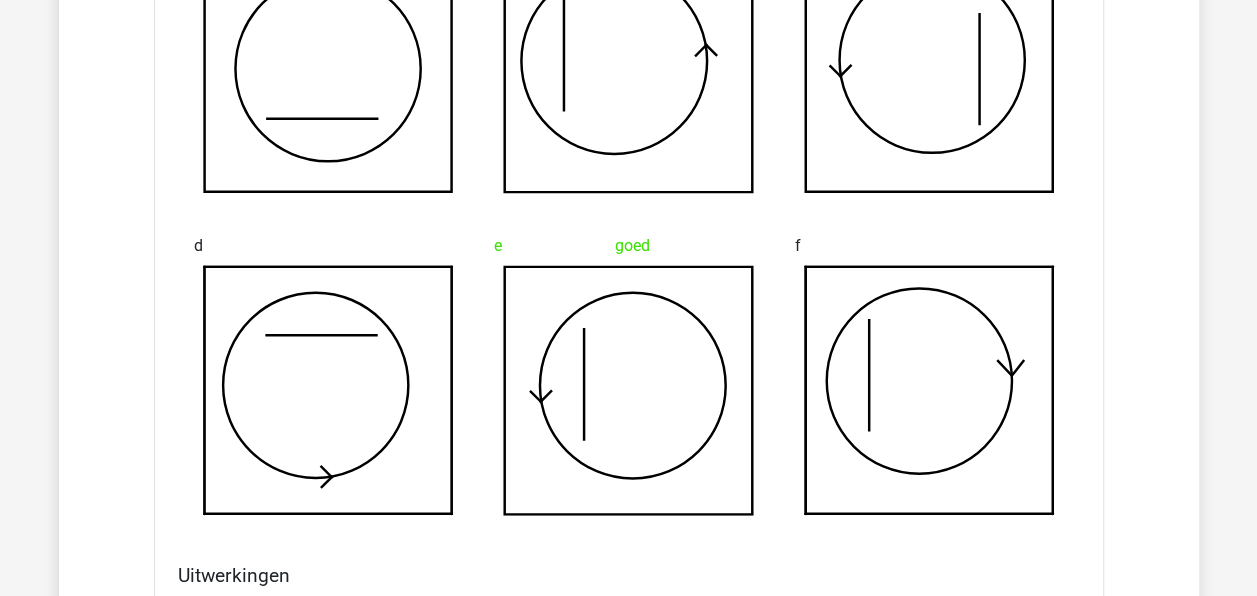 scroll, scrollTop: 1863, scrollLeft: 0, axis: vertical 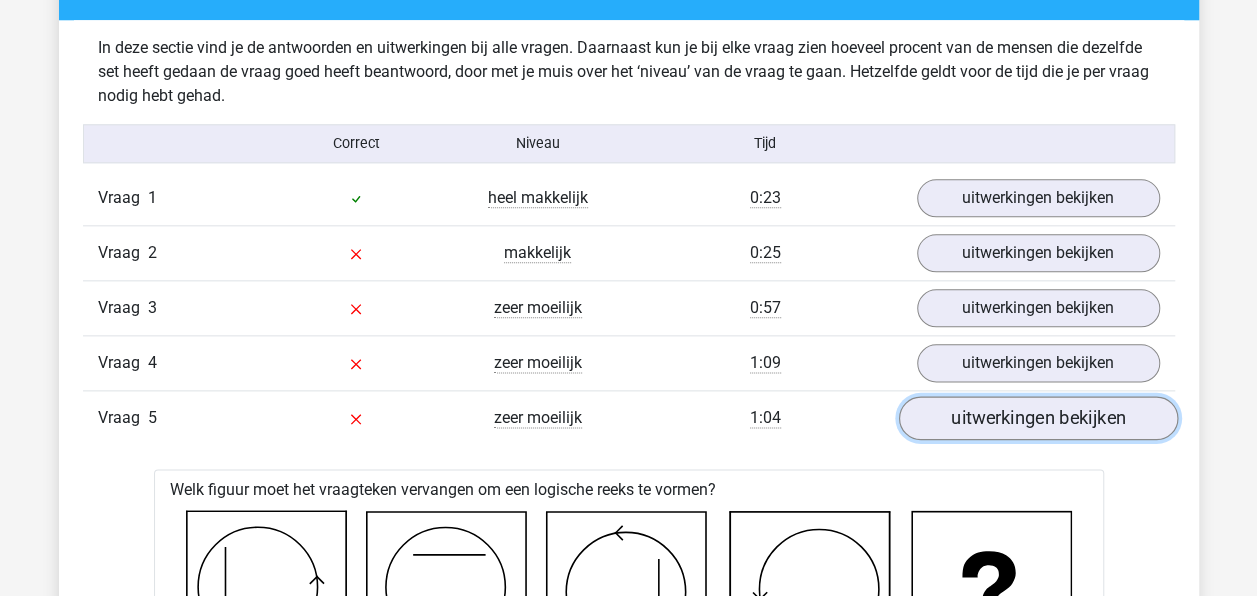 click on "uitwerkingen bekijken" at bounding box center [1037, 418] 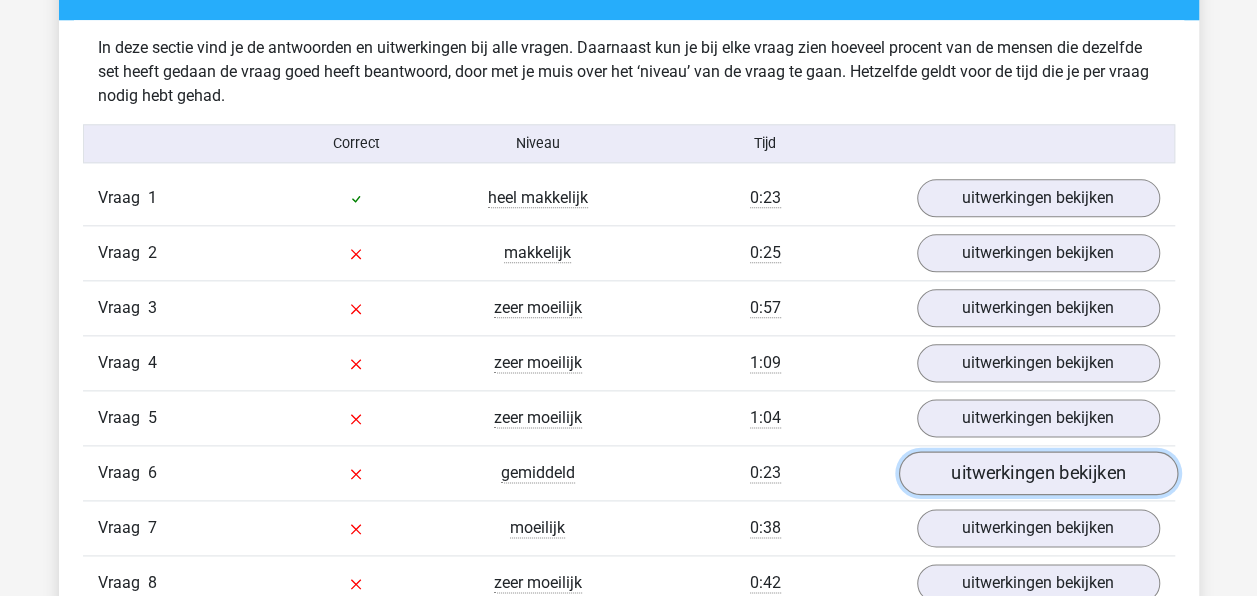 click on "uitwerkingen bekijken" at bounding box center [1037, 473] 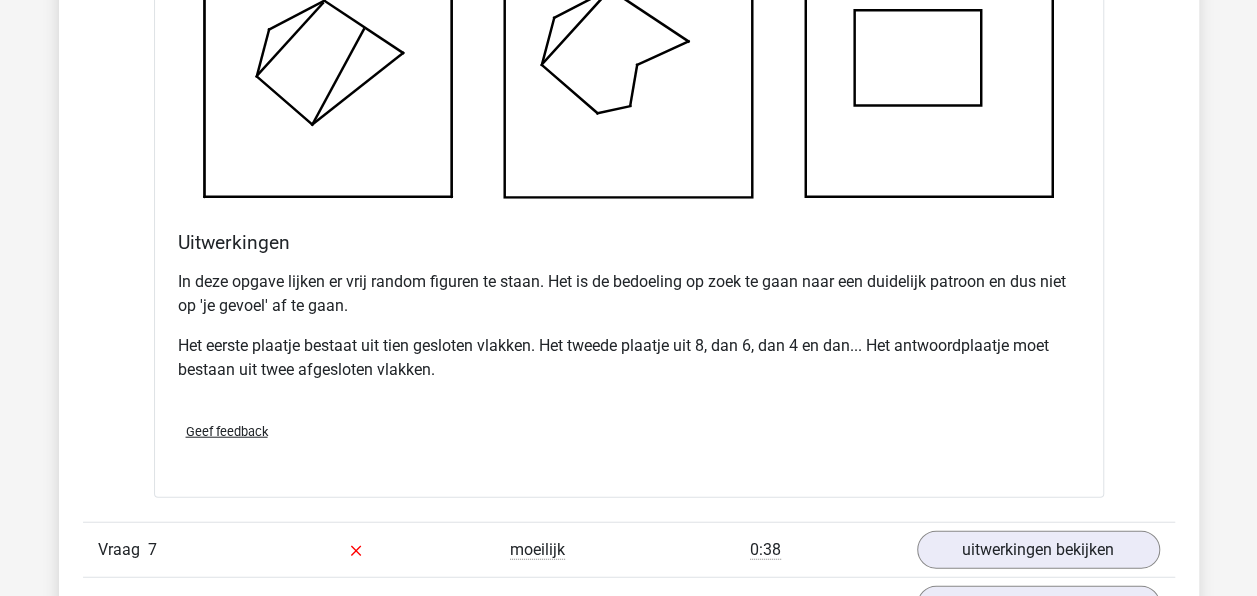 scroll, scrollTop: 2252, scrollLeft: 0, axis: vertical 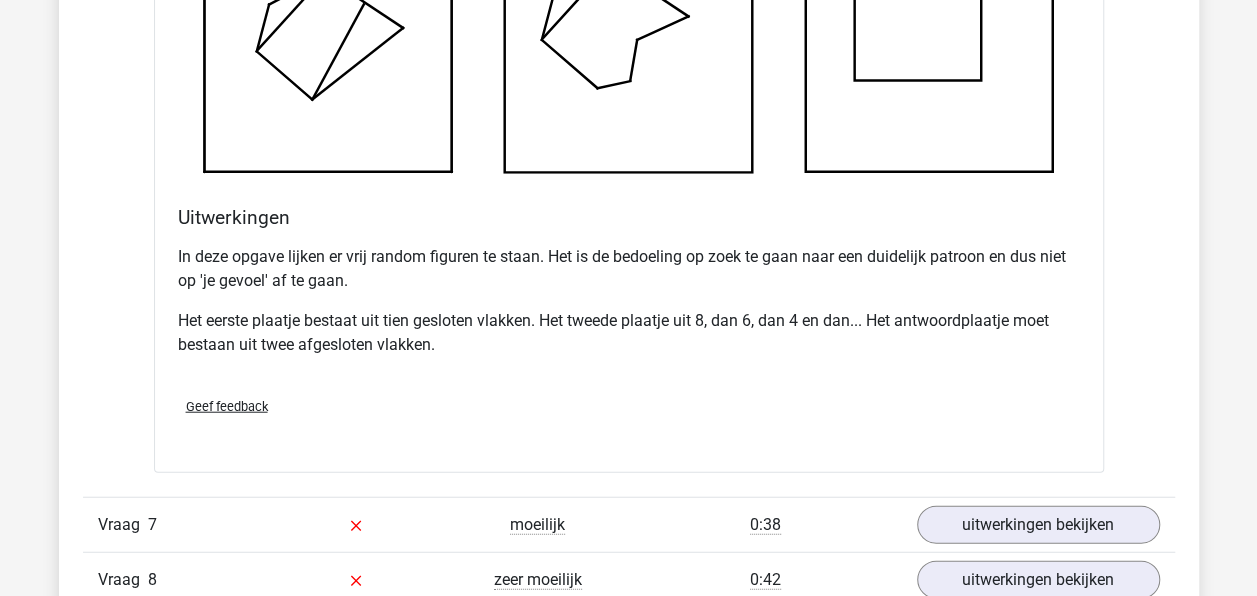 drag, startPoint x: 1252, startPoint y: 322, endPoint x: 1260, endPoint y: 300, distance: 23.409399 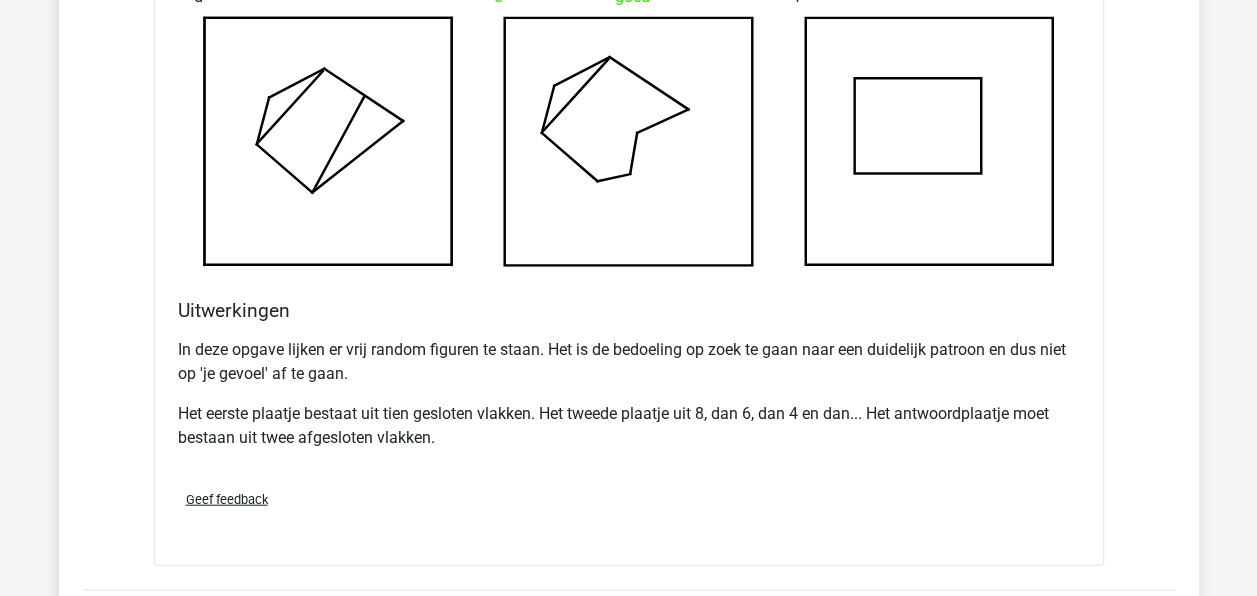 scroll, scrollTop: 2153, scrollLeft: 0, axis: vertical 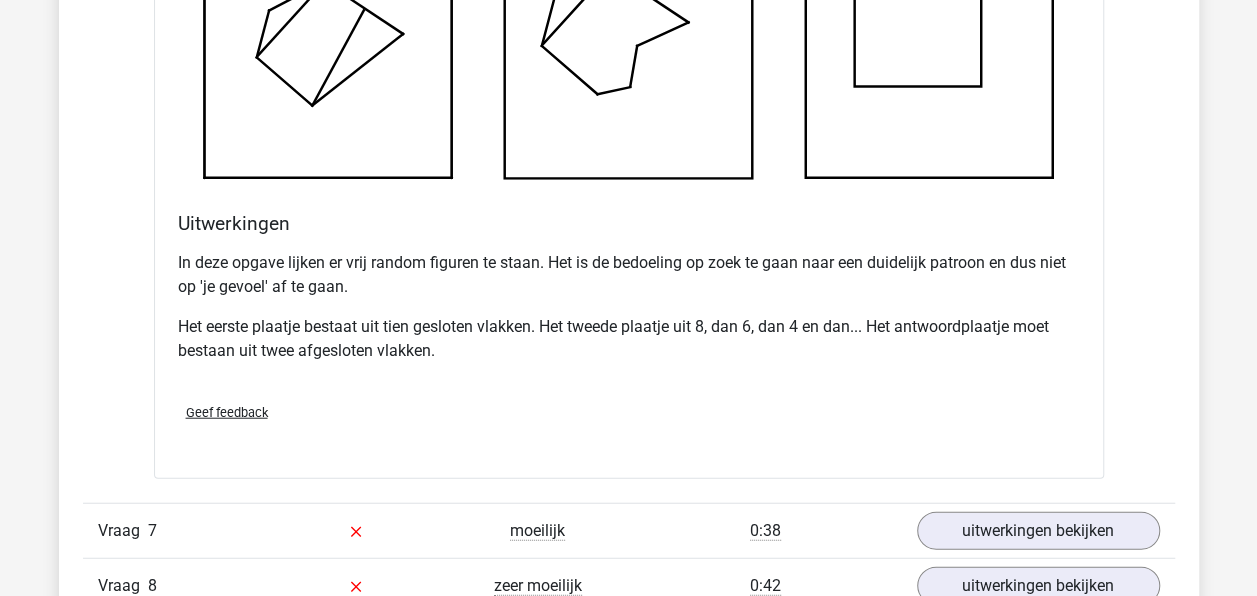 click on "Kies  premium
samir
[EMAIL_ADDRESS][DOMAIN_NAME]" at bounding box center (628, 303) 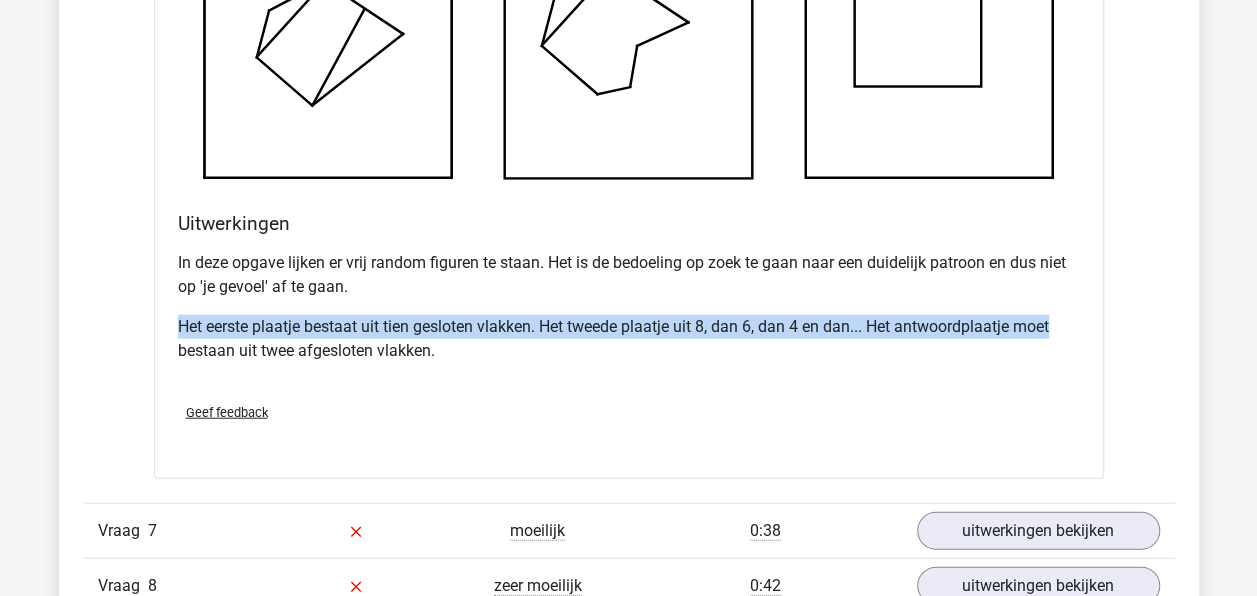 drag, startPoint x: 1244, startPoint y: 297, endPoint x: 1244, endPoint y: 276, distance: 21 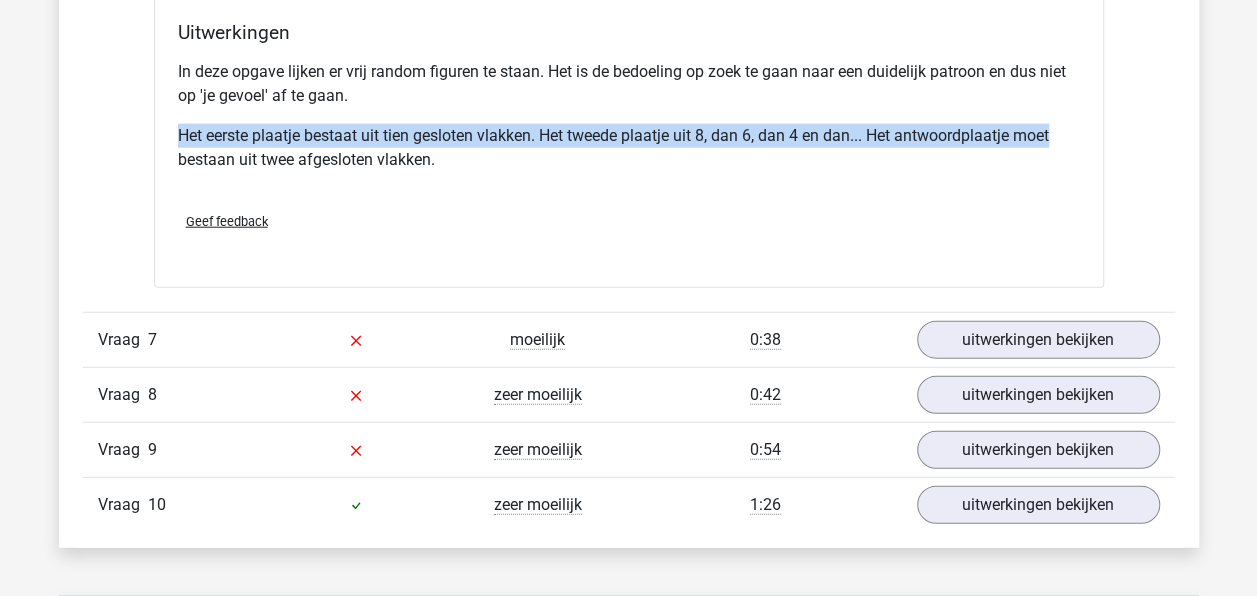 scroll, scrollTop: 2468, scrollLeft: 0, axis: vertical 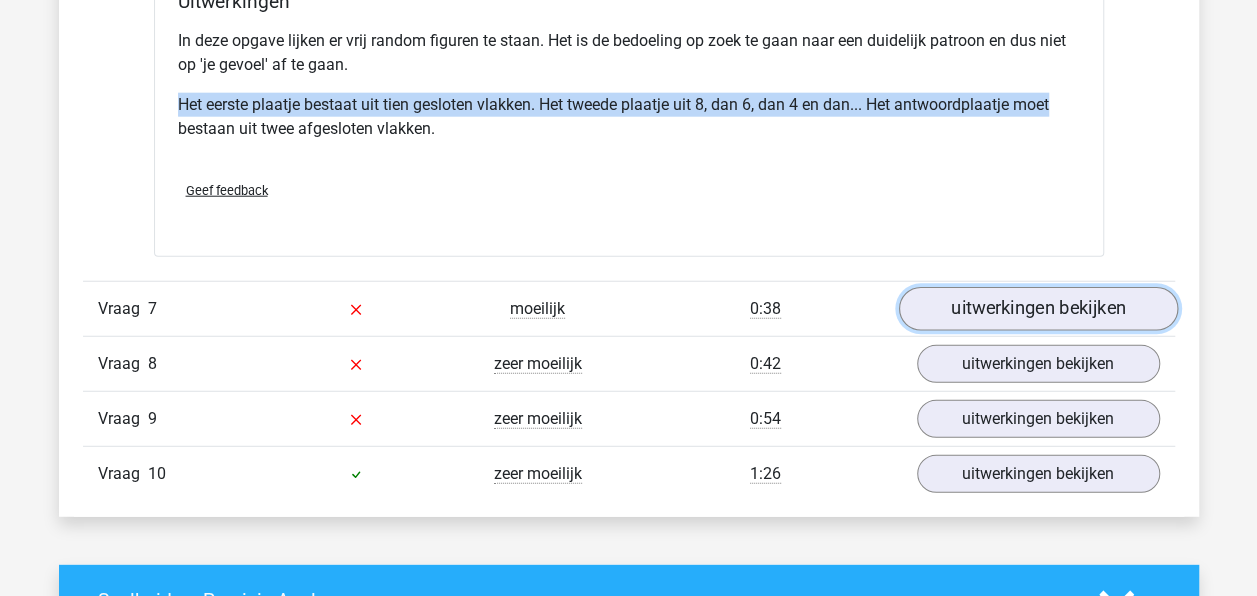 click on "uitwerkingen bekijken" at bounding box center [1037, 309] 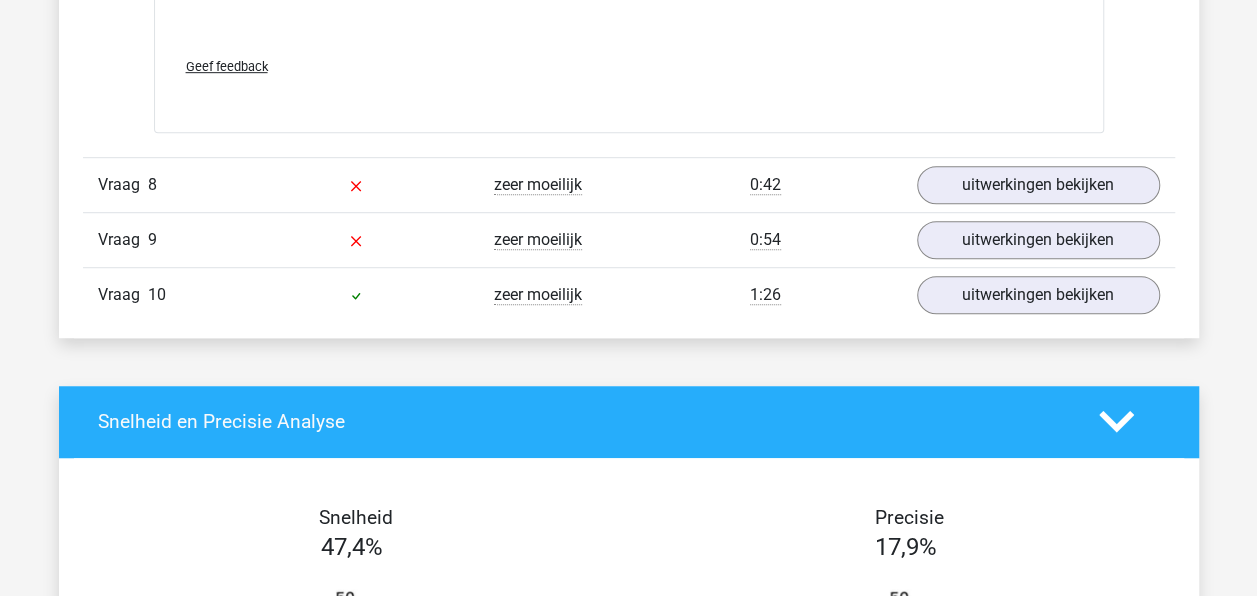 scroll, scrollTop: 4283, scrollLeft: 0, axis: vertical 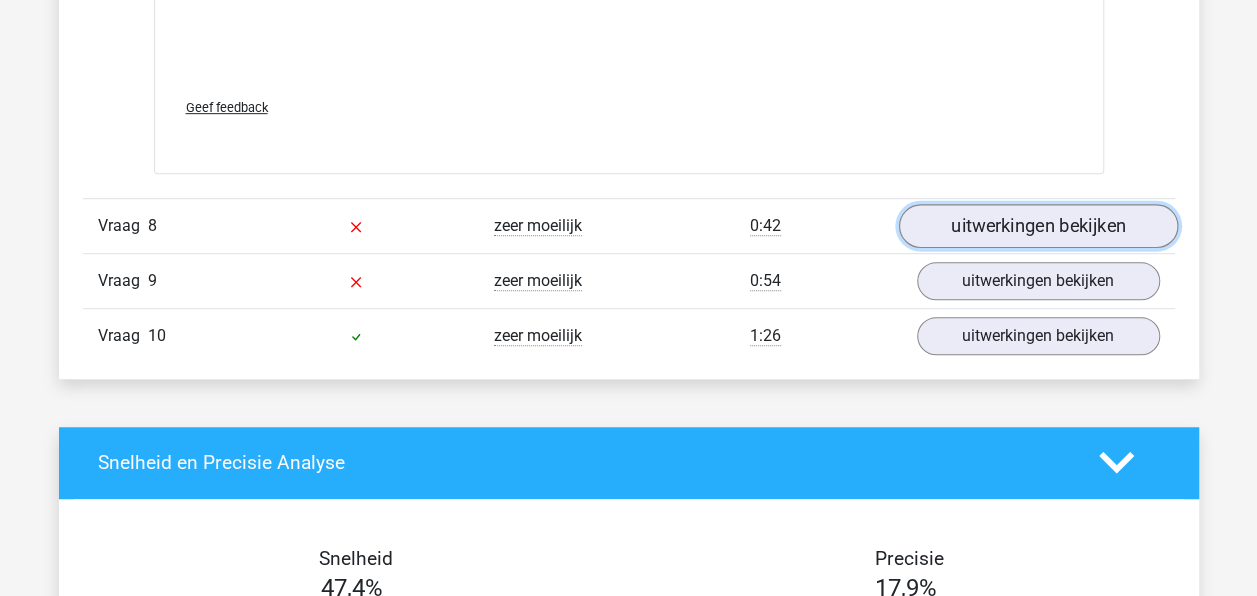click on "uitwerkingen bekijken" at bounding box center (1037, 226) 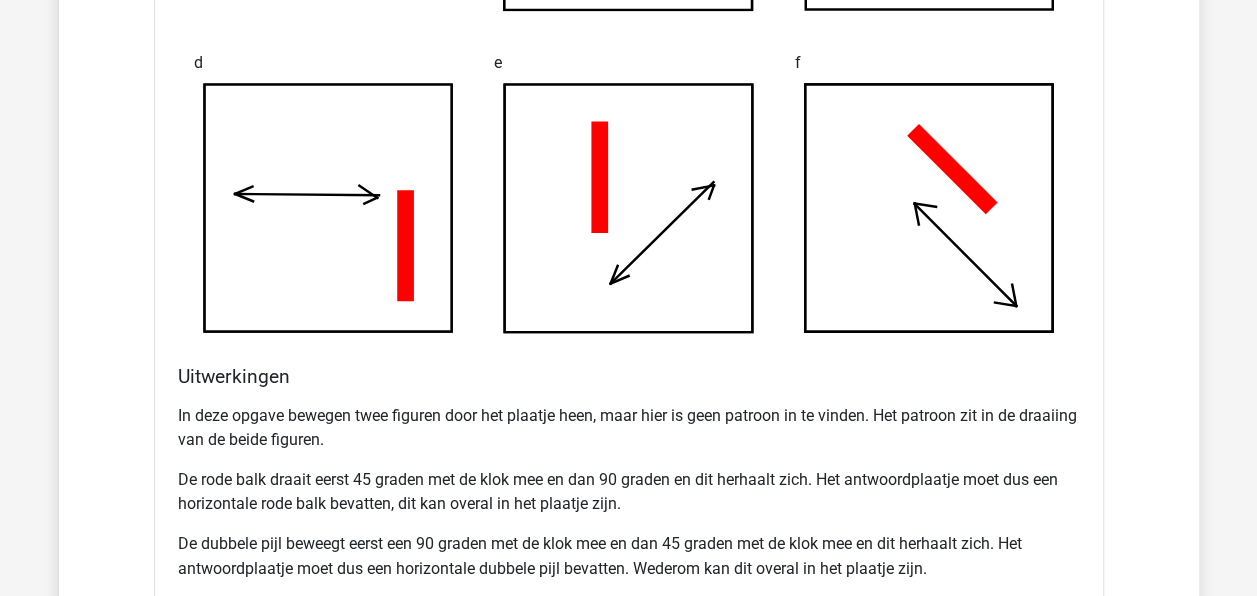 scroll, scrollTop: 5189, scrollLeft: 0, axis: vertical 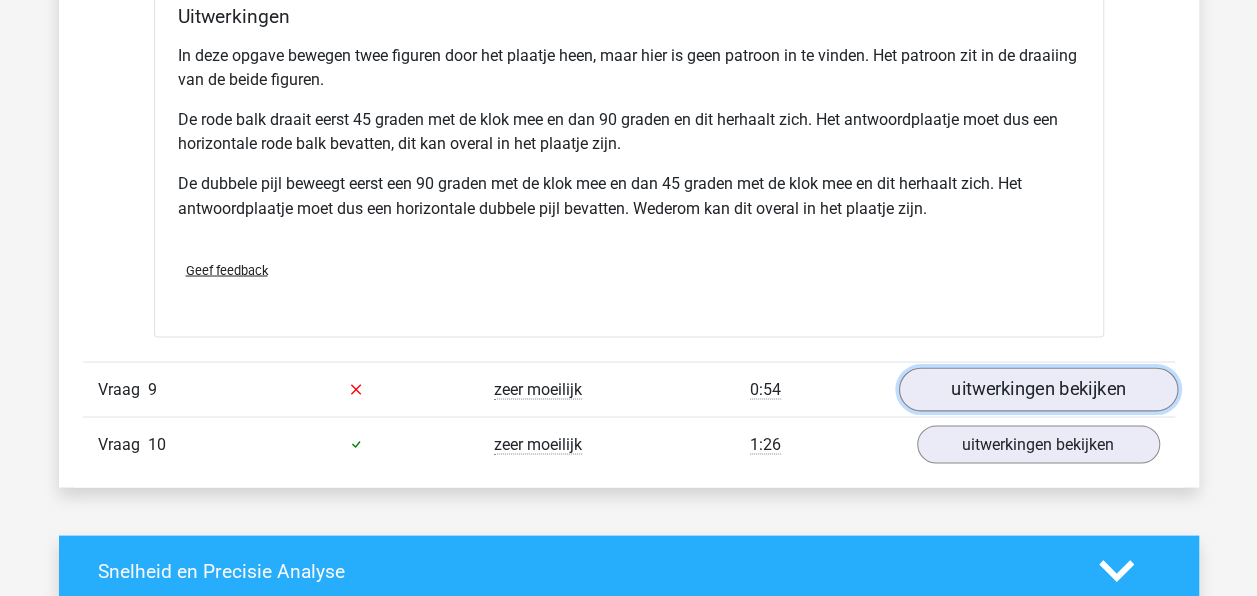 click on "uitwerkingen bekijken" at bounding box center (1037, 389) 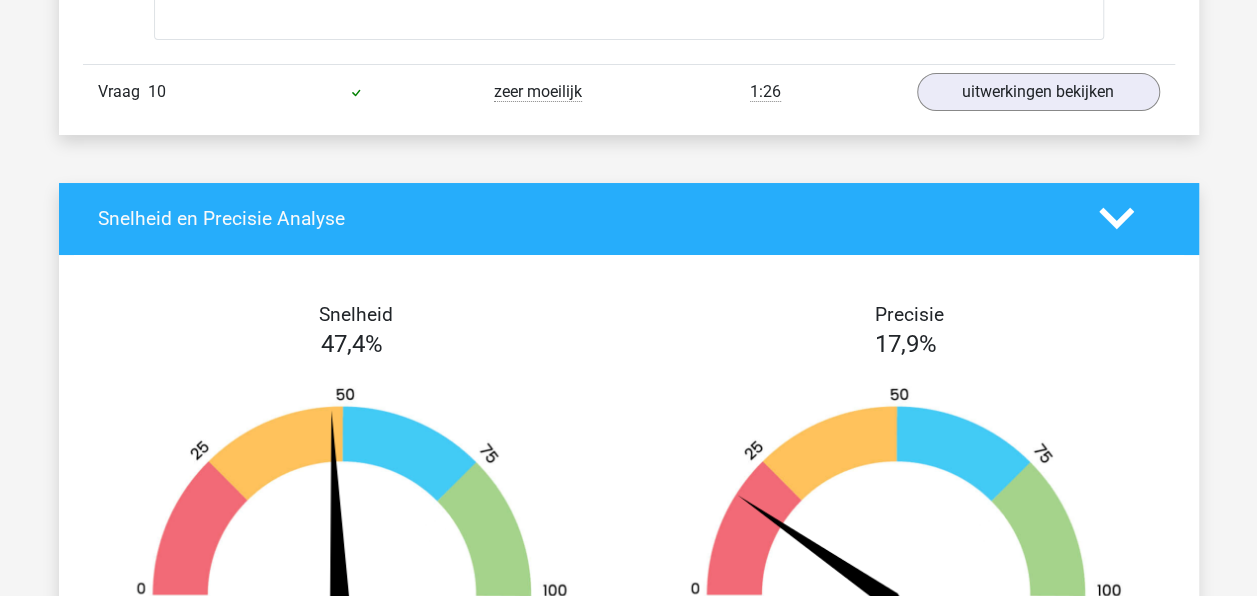 scroll, scrollTop: 7457, scrollLeft: 0, axis: vertical 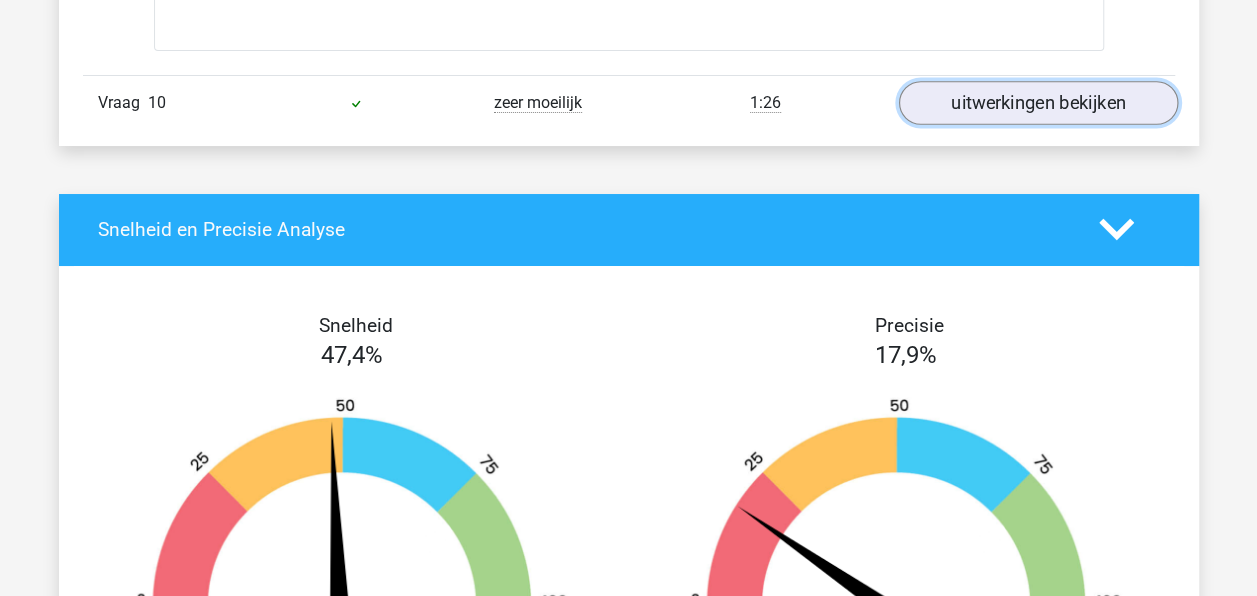 click on "uitwerkingen bekijken" at bounding box center (1037, 103) 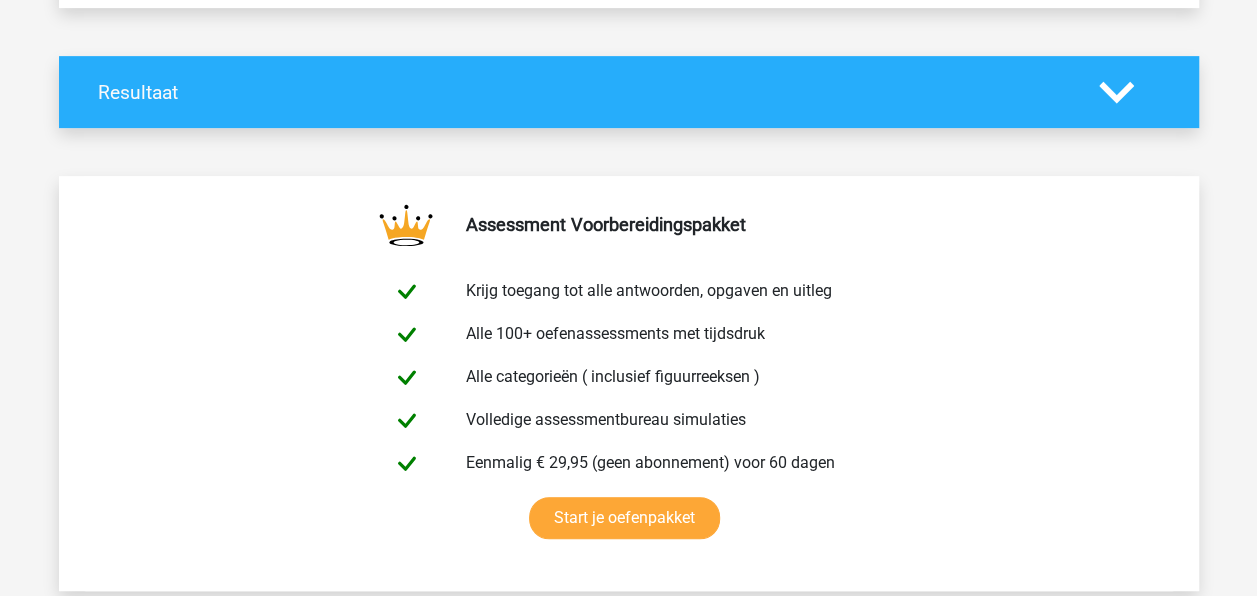 scroll, scrollTop: 0, scrollLeft: 0, axis: both 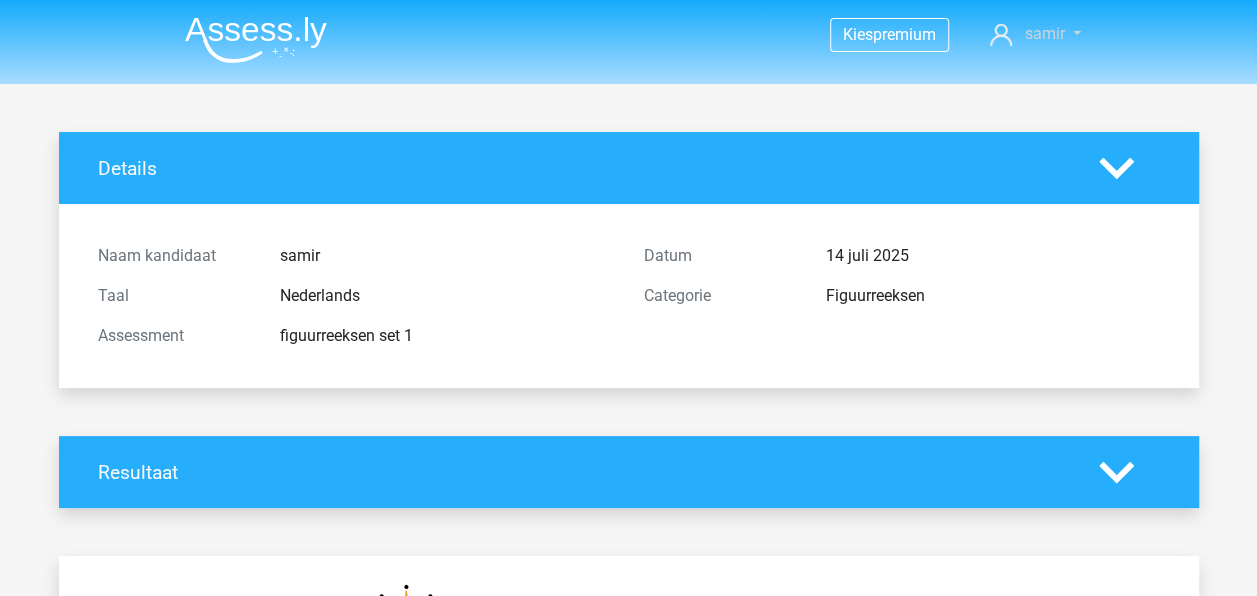 click on "samir" at bounding box center [1044, 33] 